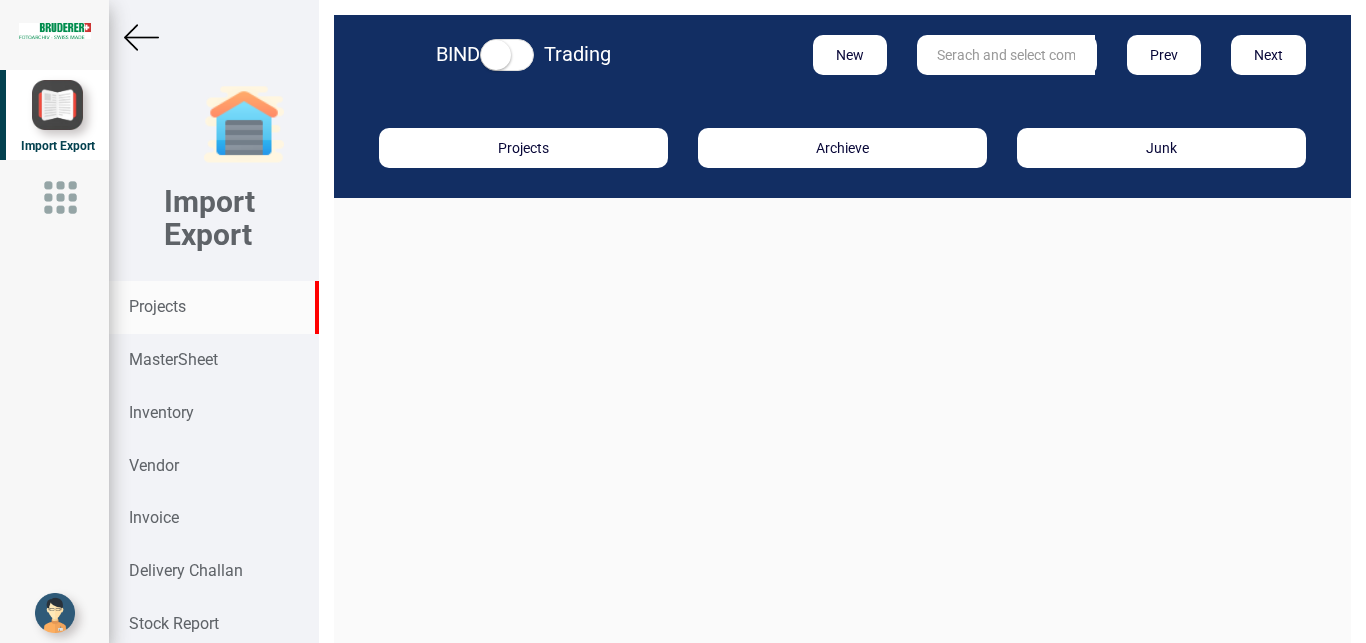 scroll, scrollTop: 0, scrollLeft: 0, axis: both 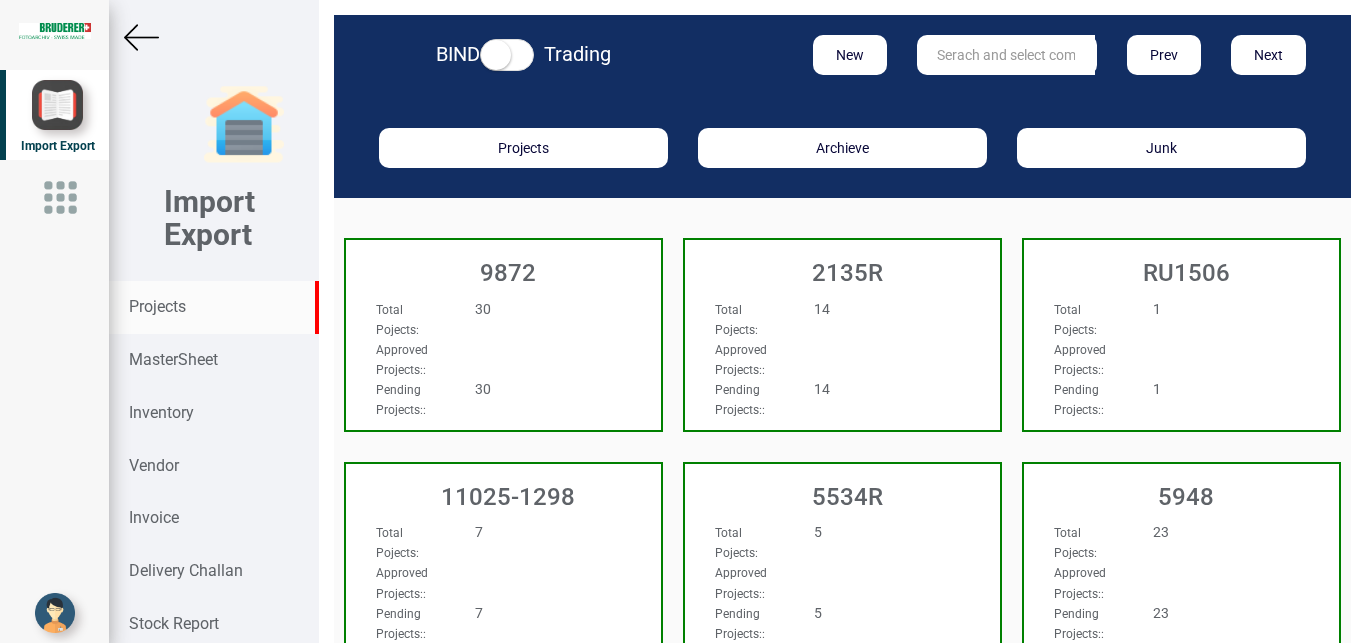 click at bounding box center [1006, 55] 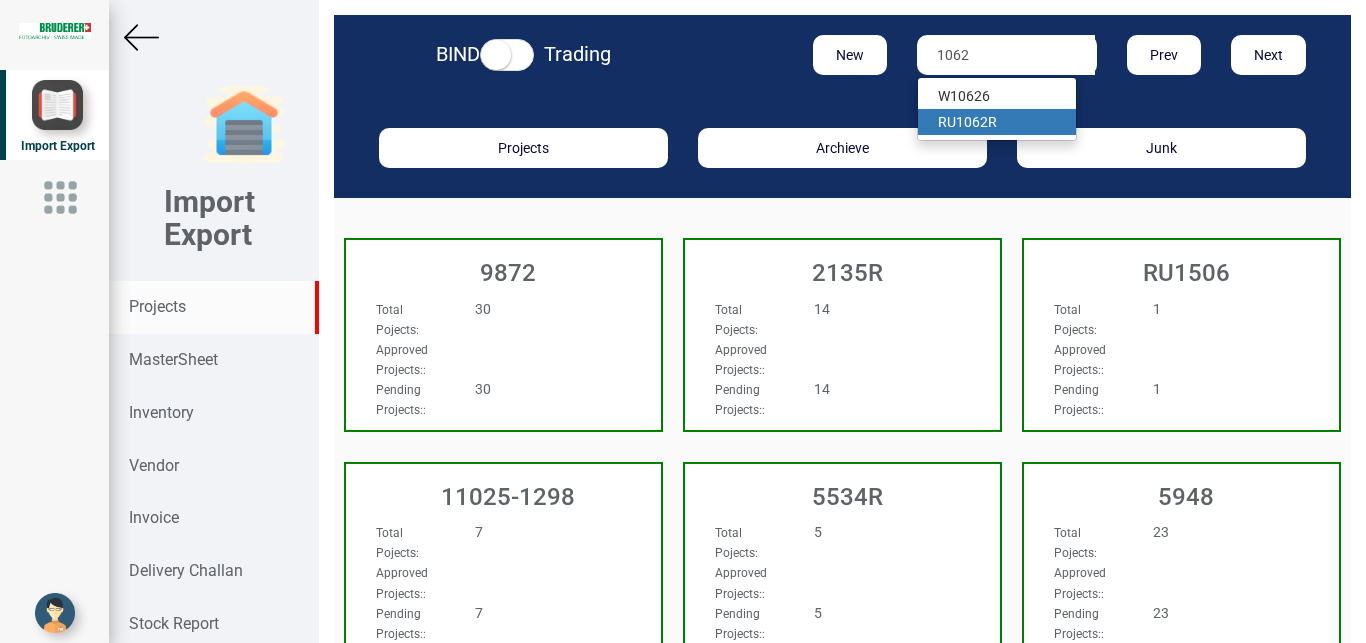 click on "1062" at bounding box center [972, 122] 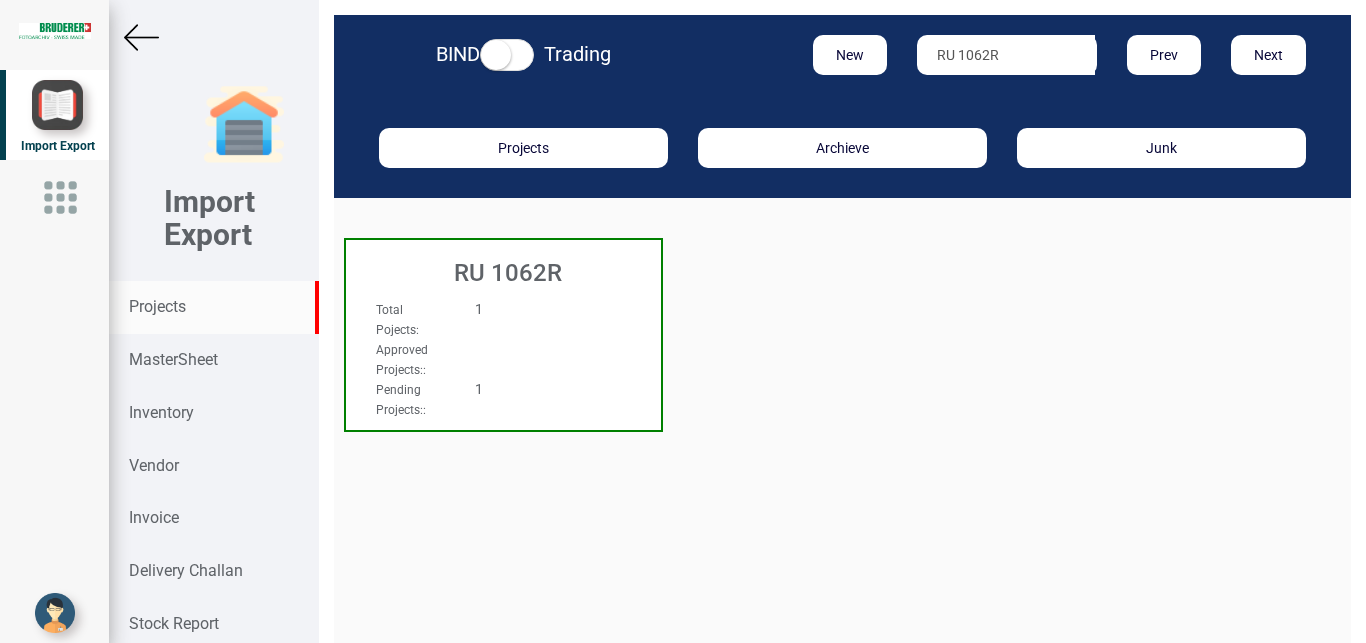 click on "Total Pojects  :
1" at bounding box center (480, 319) 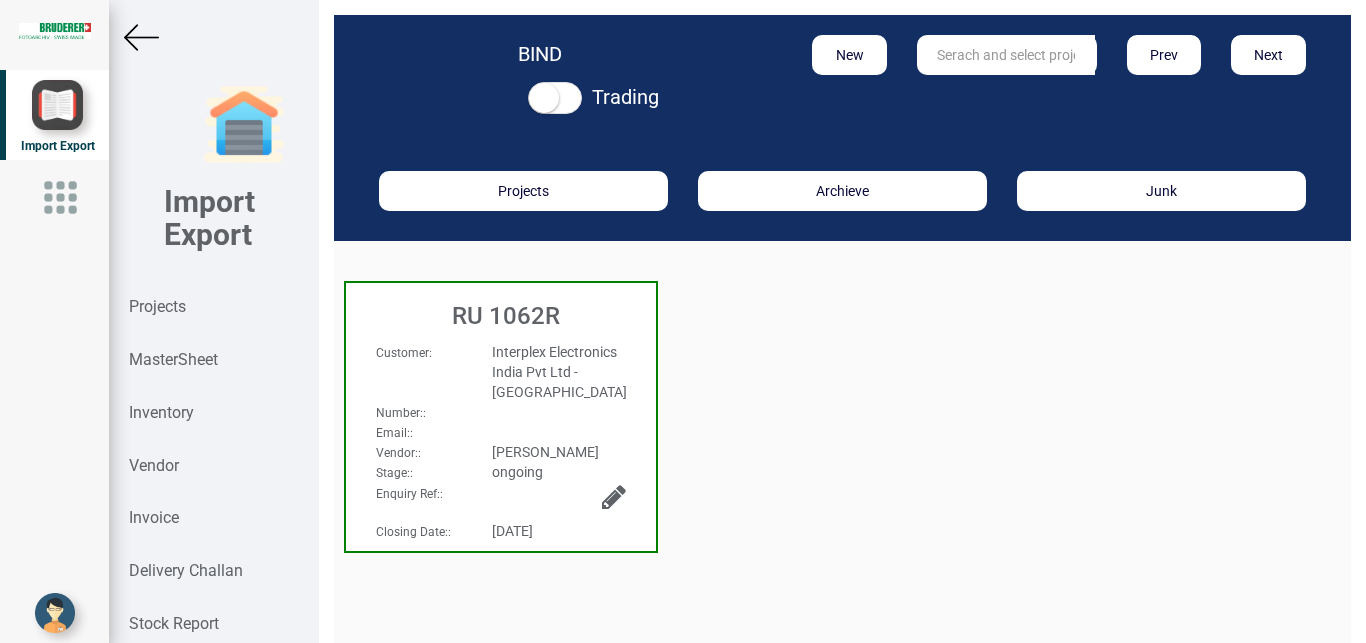 click on "Interplex Electronics India Pvt Ltd - [GEOGRAPHIC_DATA]" at bounding box center [558, 372] 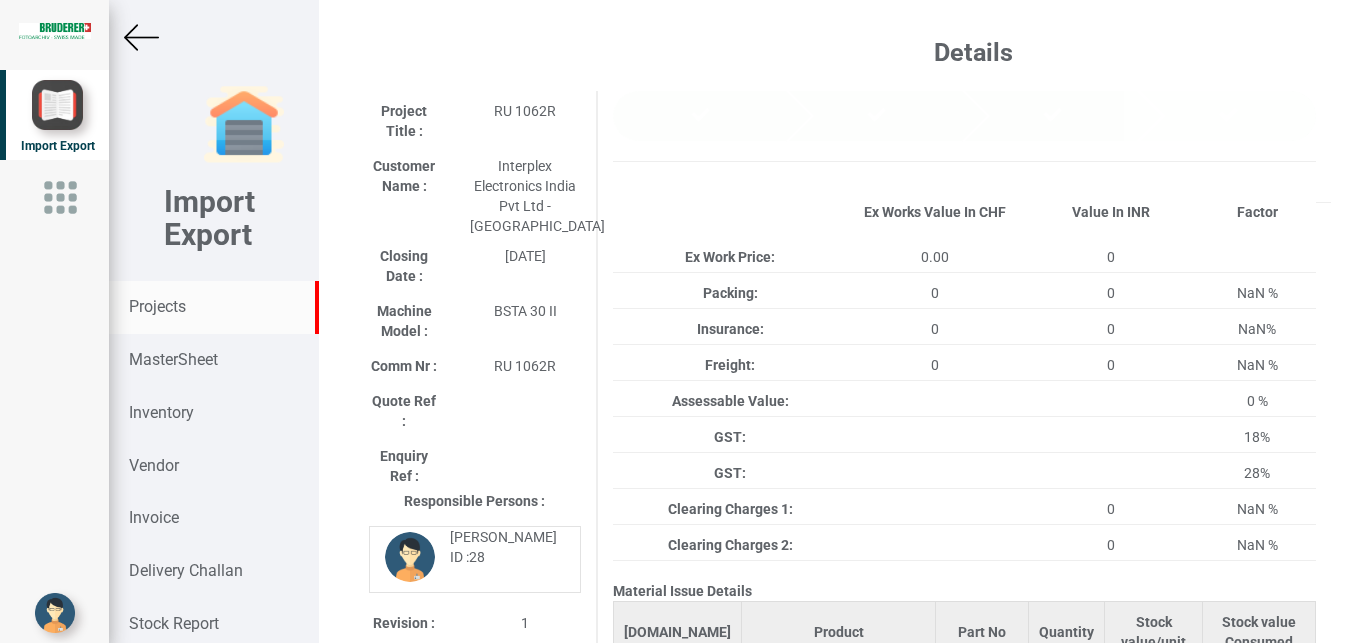 click on "Projects" at bounding box center [157, 306] 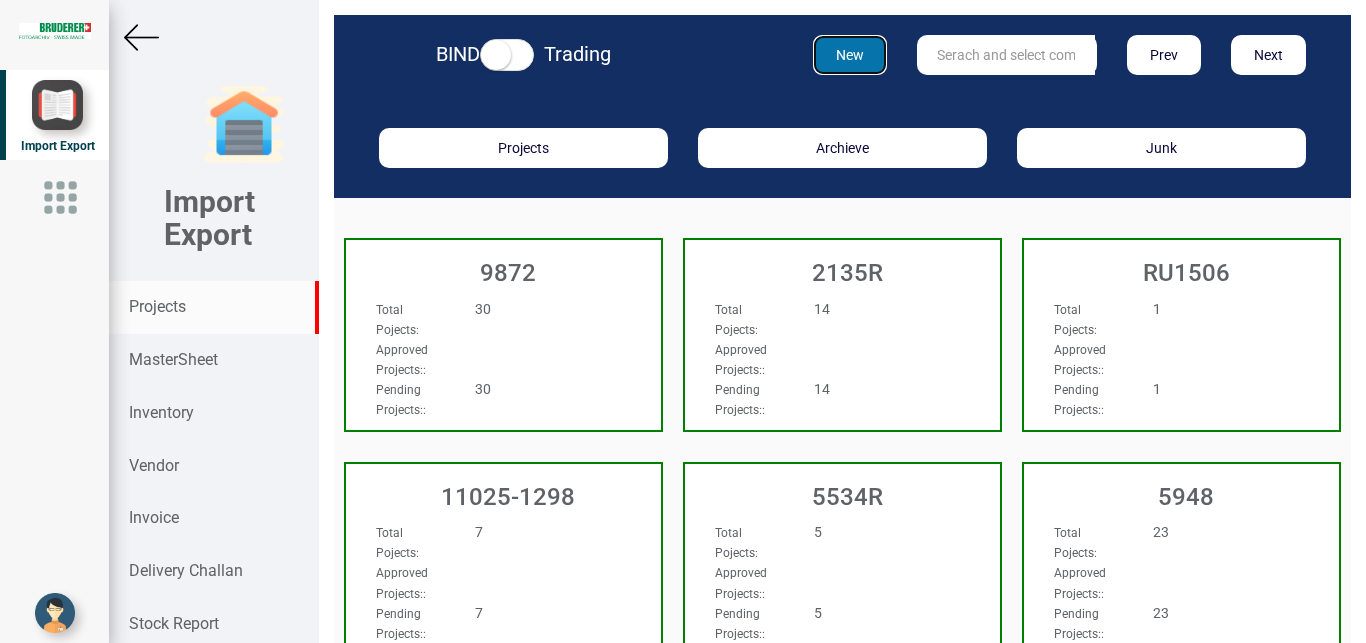 click on "New" at bounding box center (850, 55) 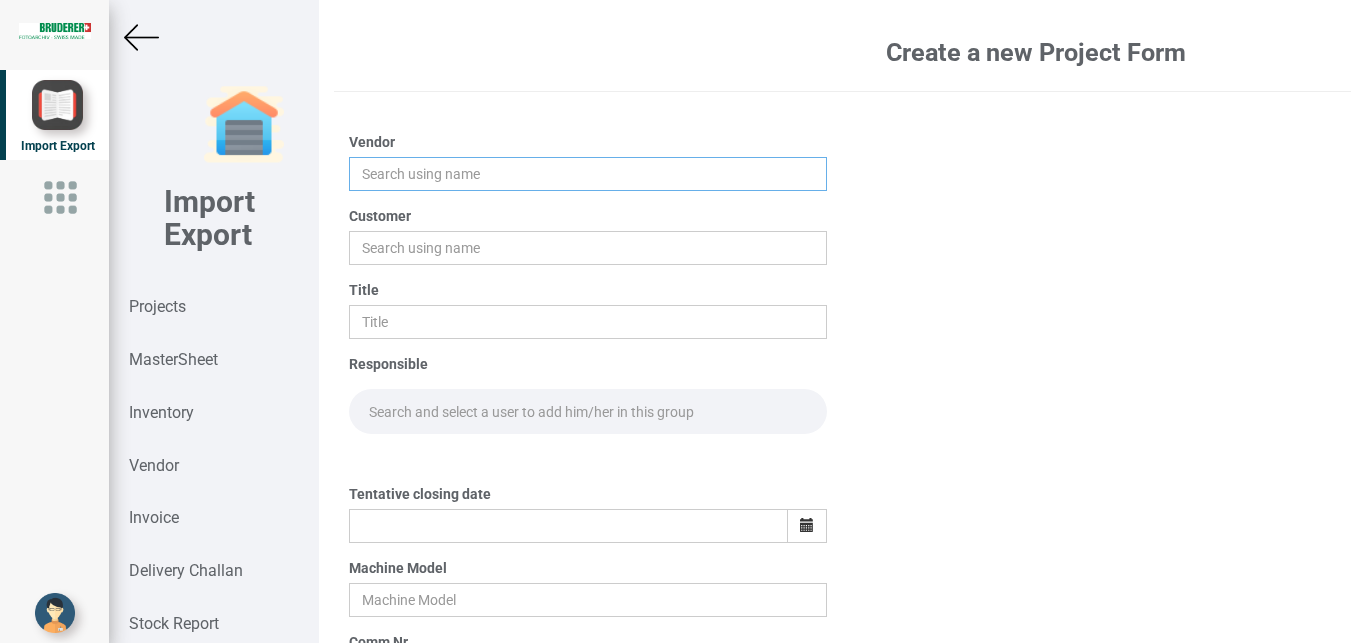 click at bounding box center [588, 174] 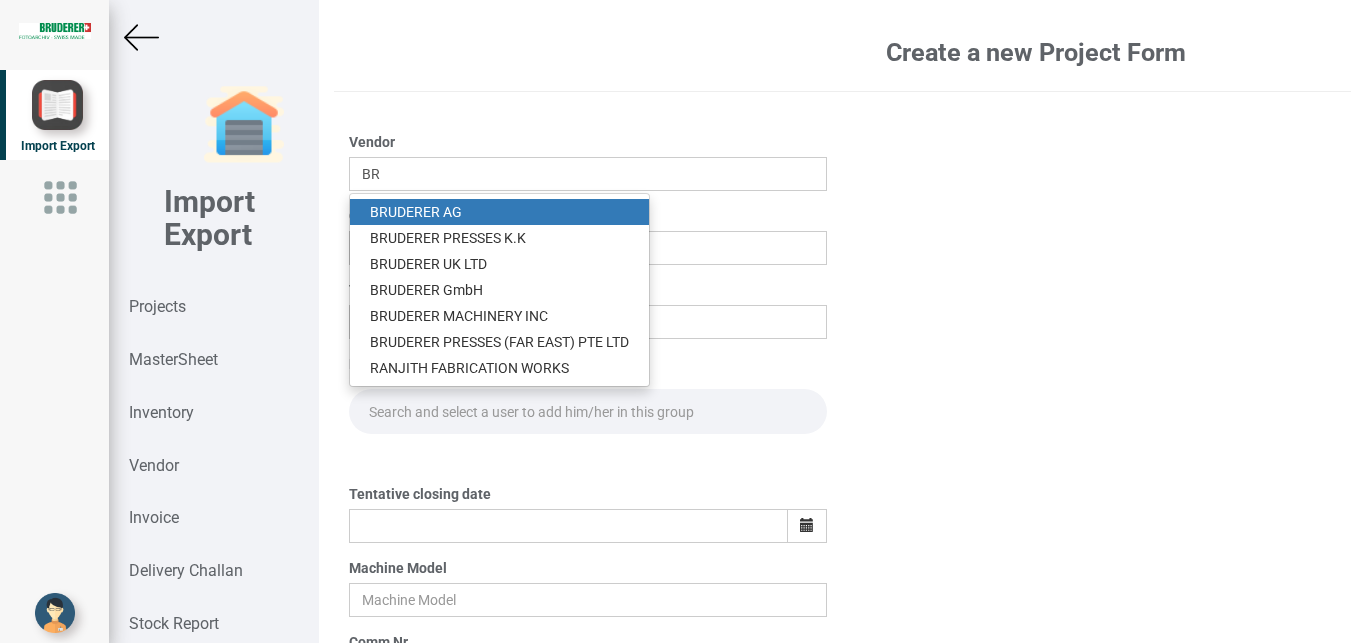 click on "BR UDERER AG" at bounding box center (499, 212) 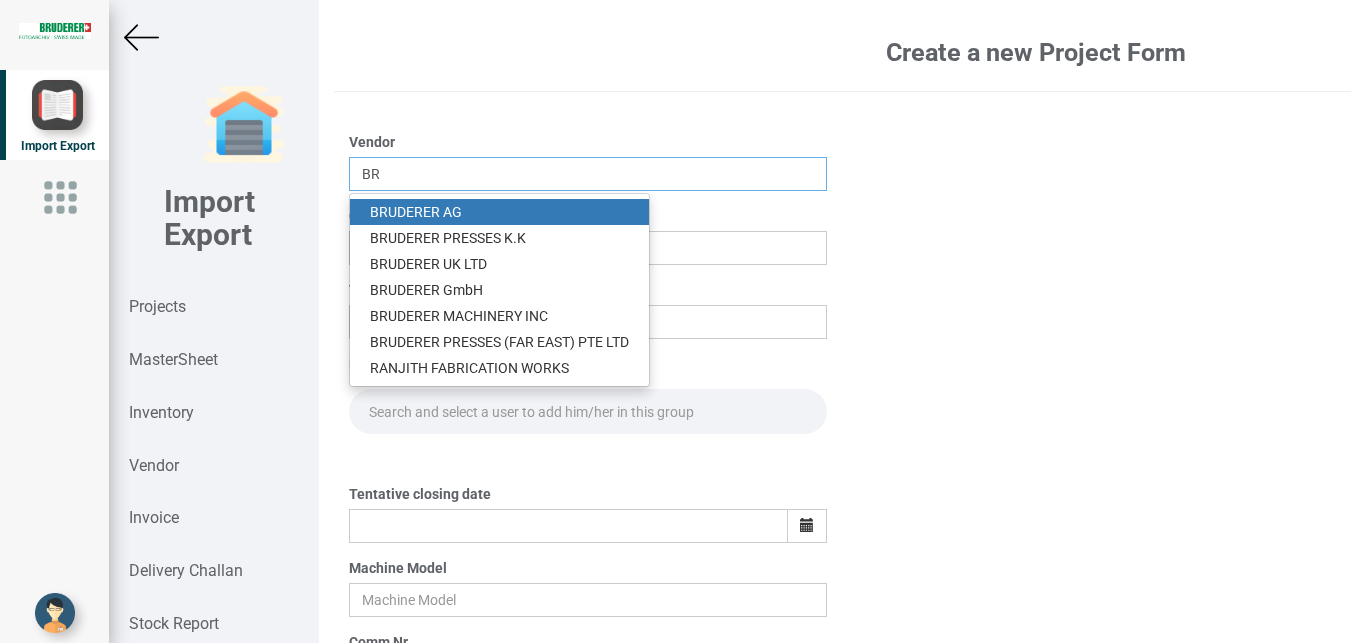 type on "[PERSON_NAME]" 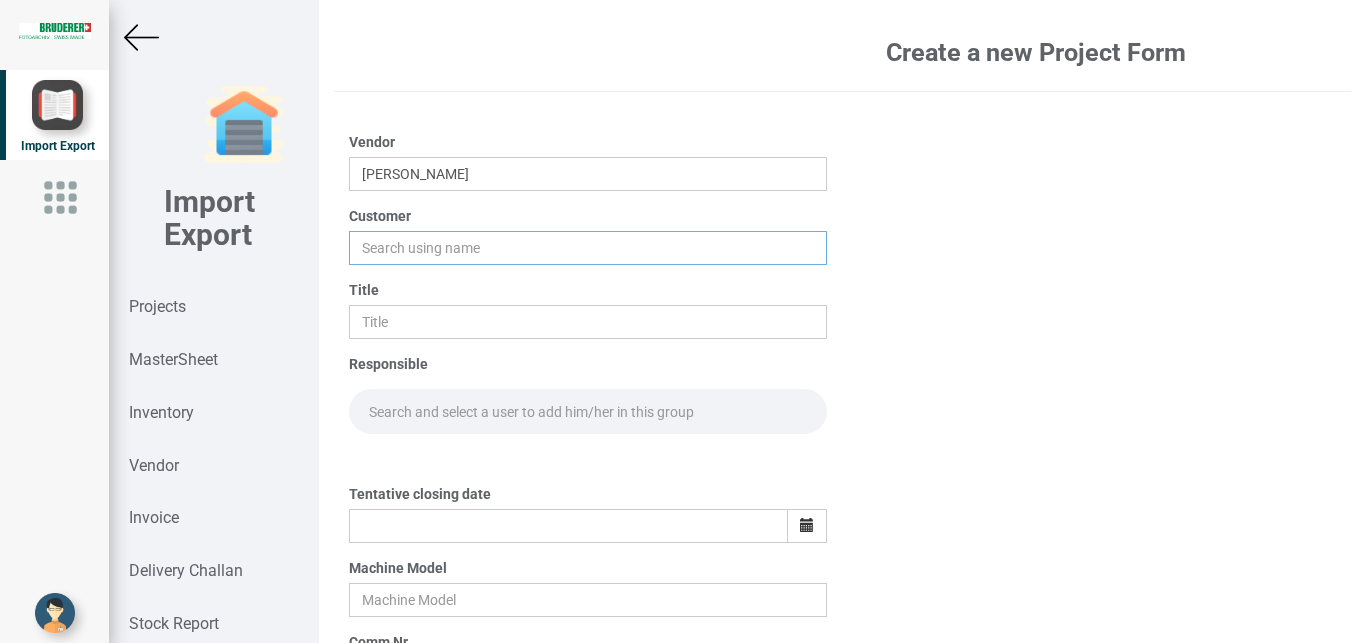 click at bounding box center (588, 248) 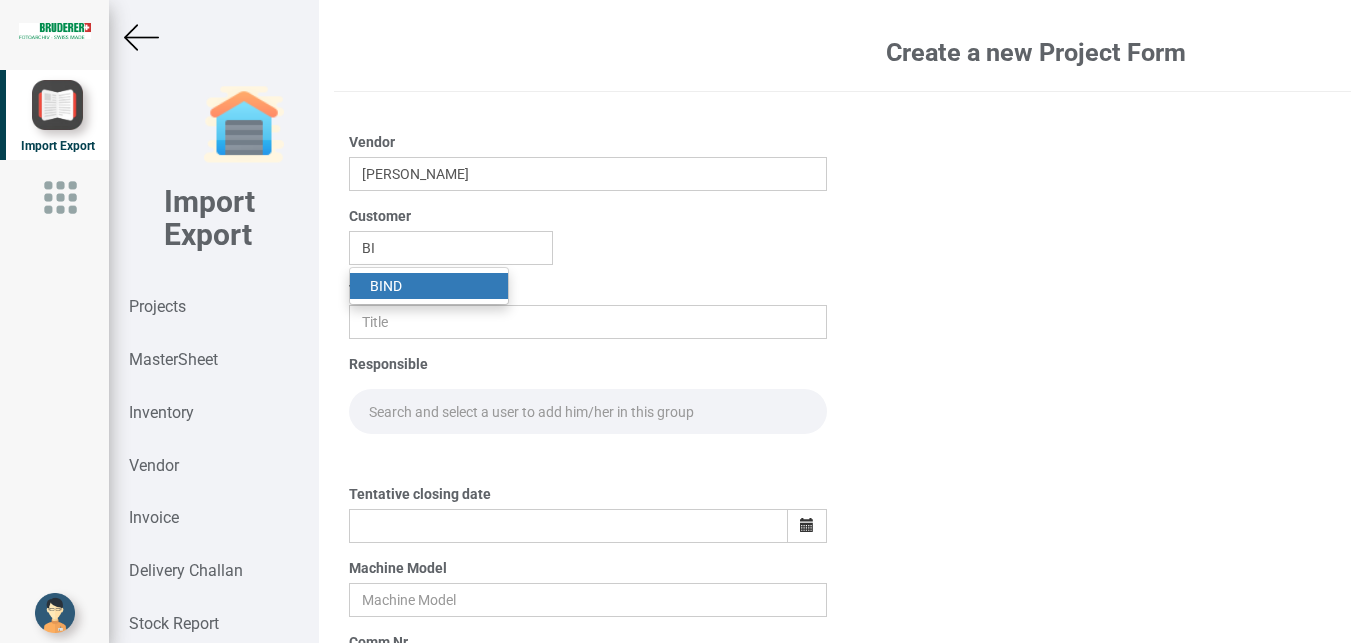 click on "BI ND" at bounding box center [429, 286] 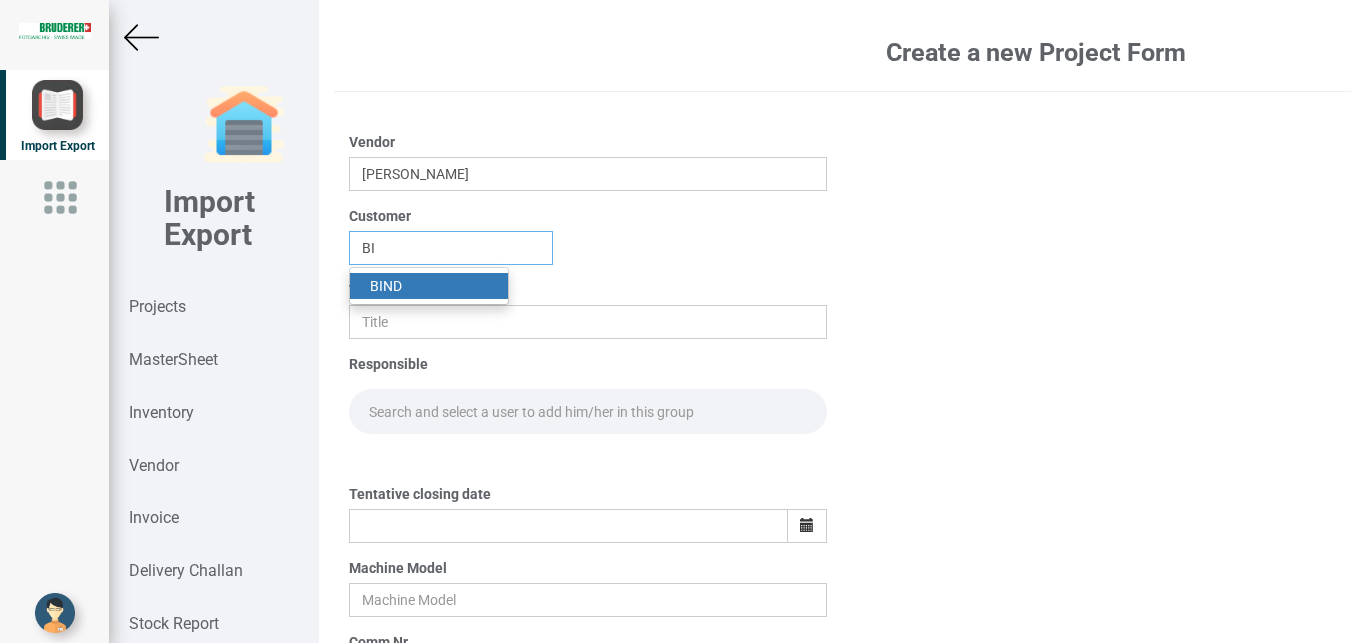 type on "BIND" 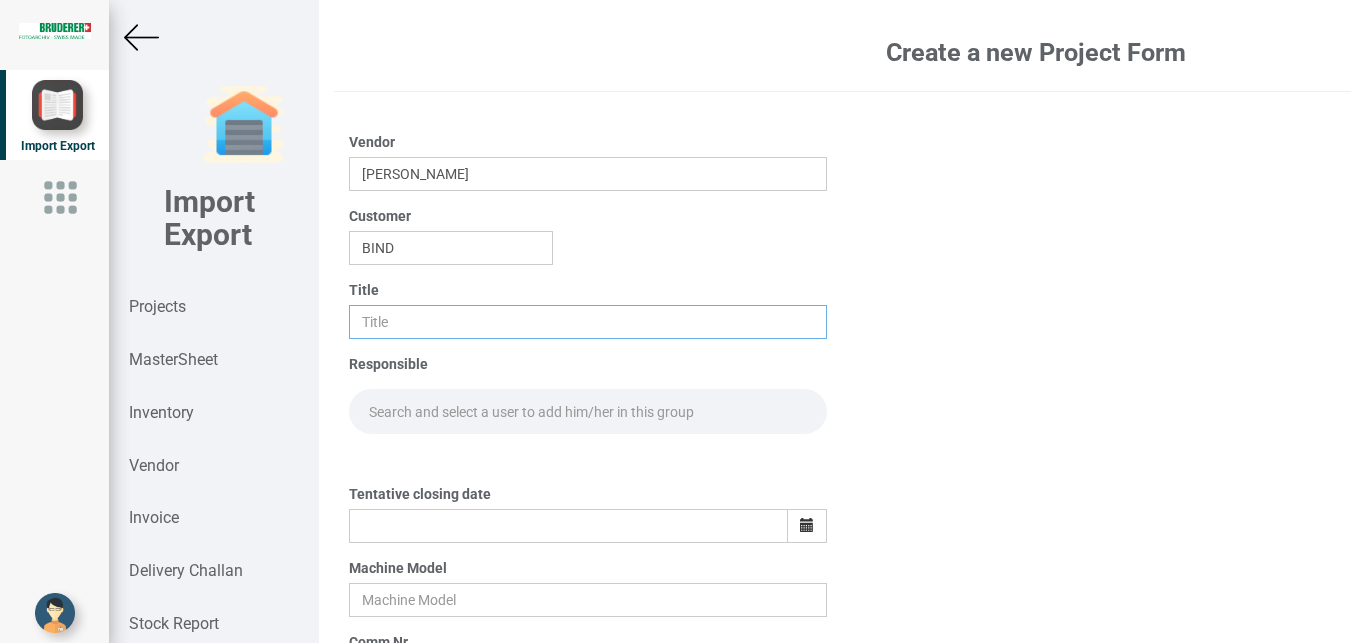 click at bounding box center (588, 322) 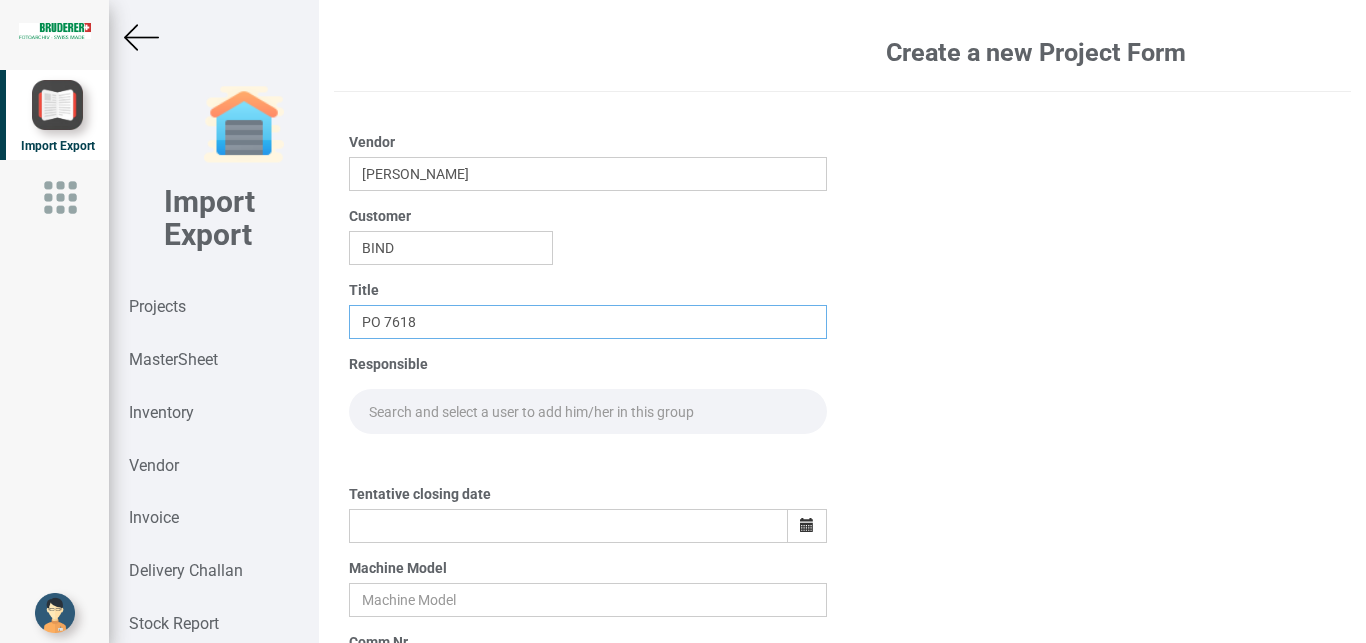 type on "PO 7618" 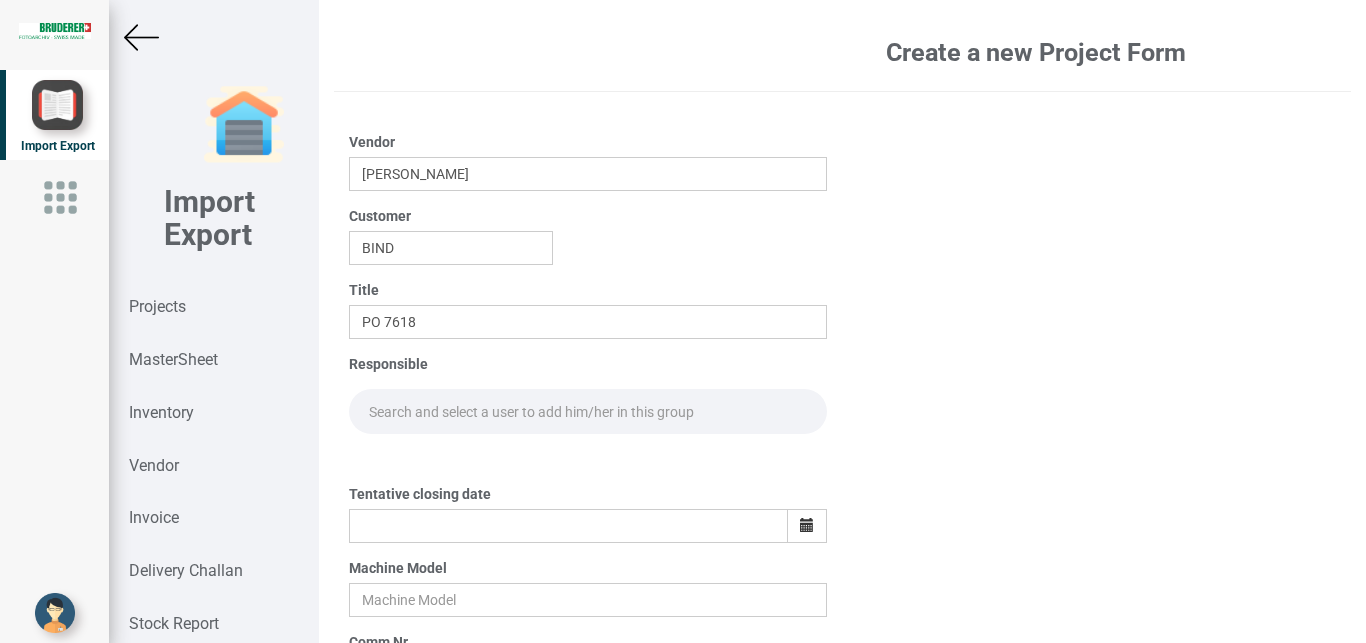 click at bounding box center [588, 411] 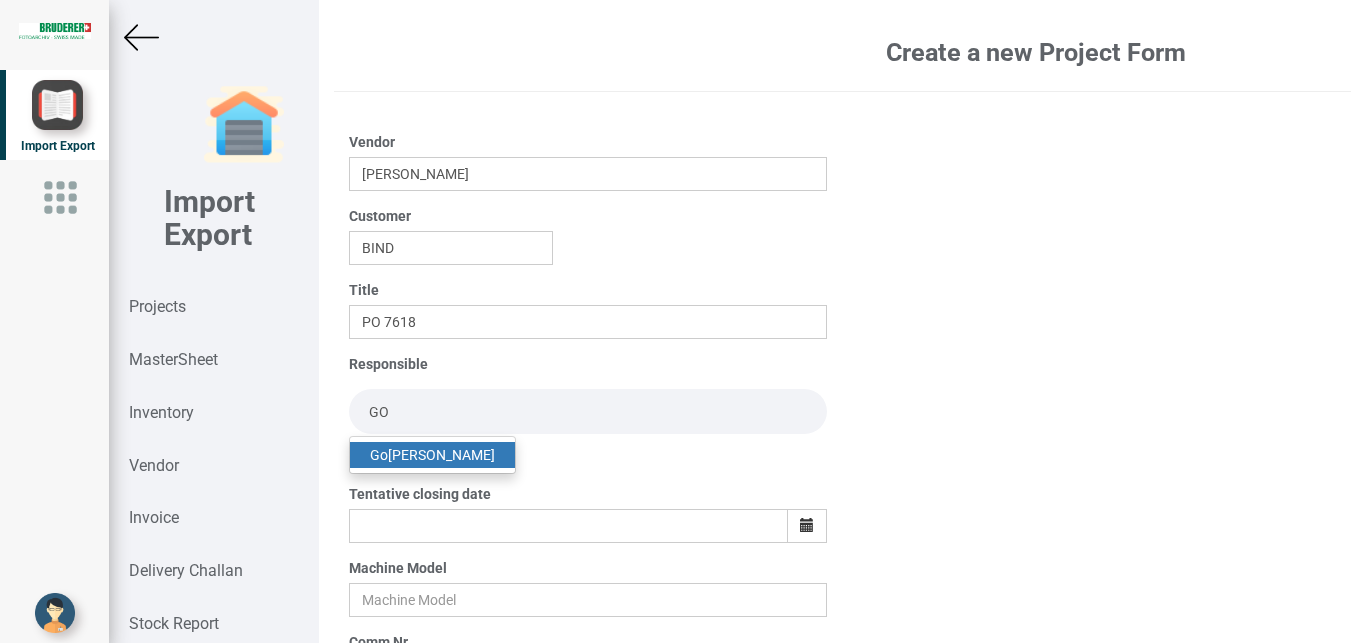 type on "GO" 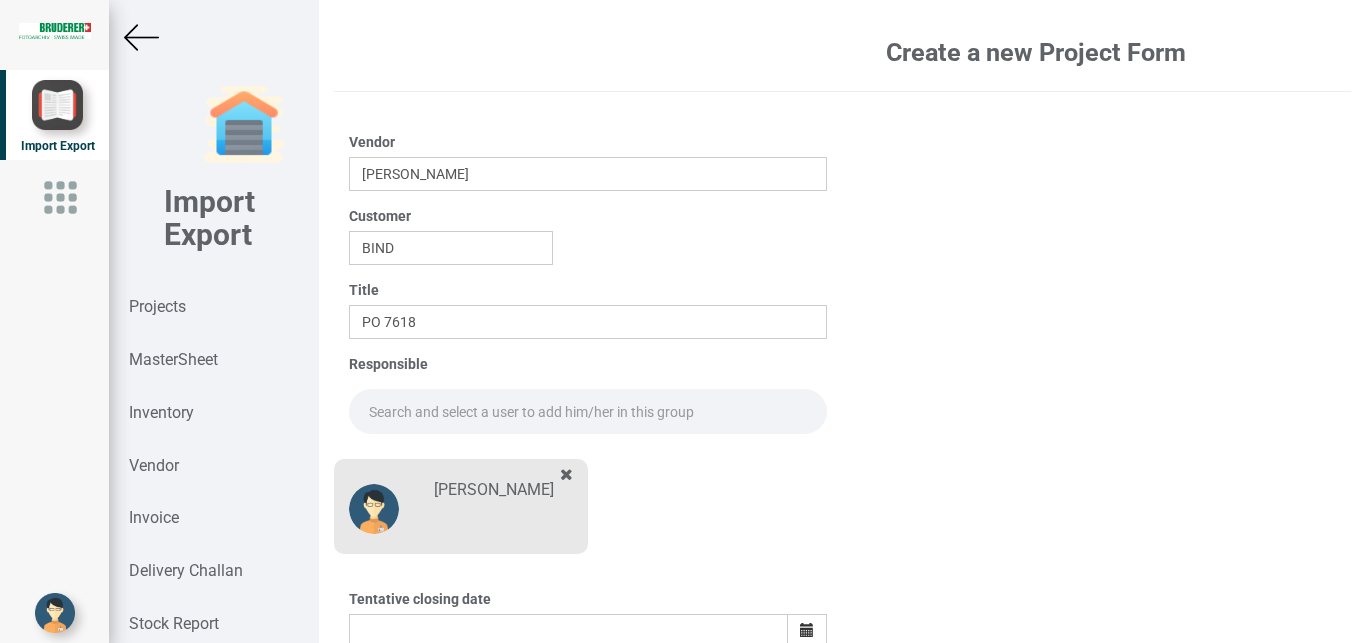 click at bounding box center [588, 411] 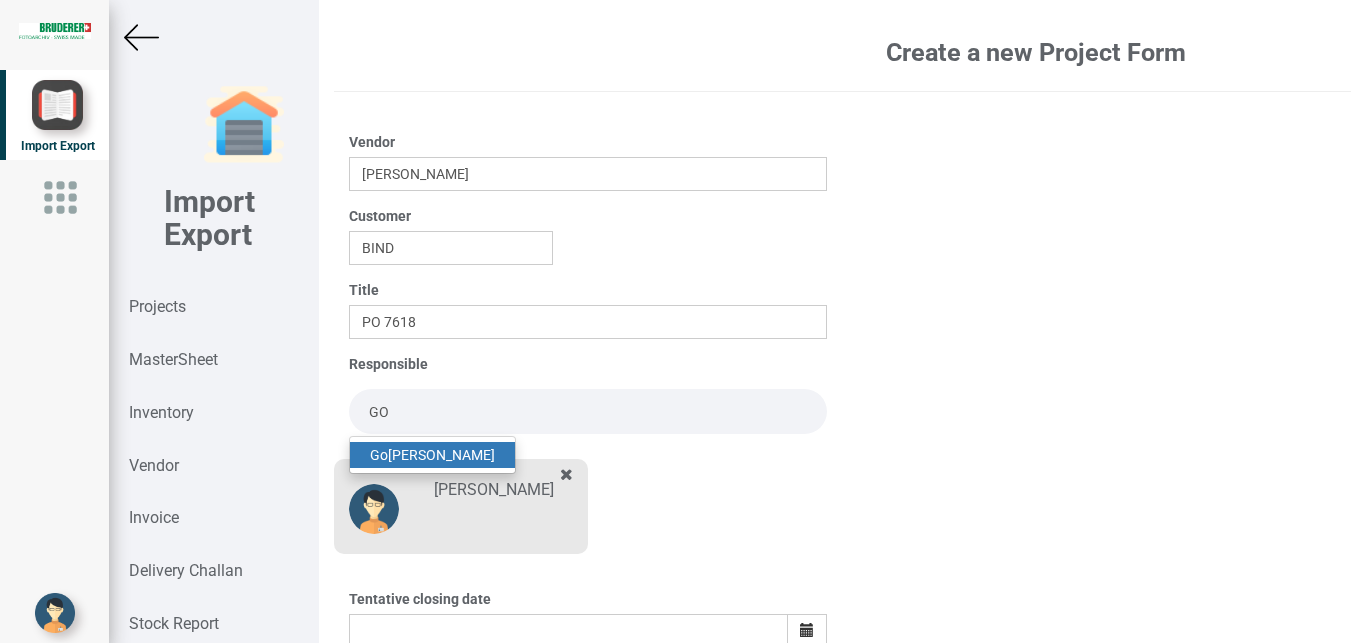 click on "Go [PERSON_NAME]" at bounding box center (432, 455) 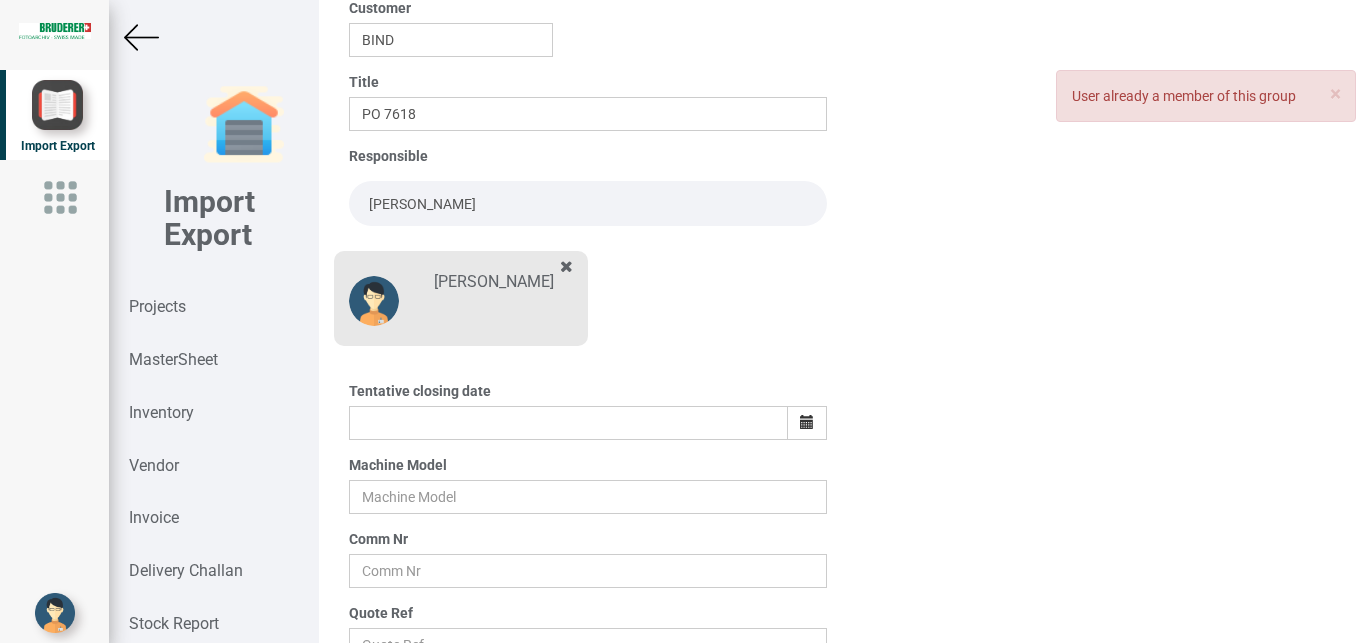 scroll, scrollTop: 350, scrollLeft: 0, axis: vertical 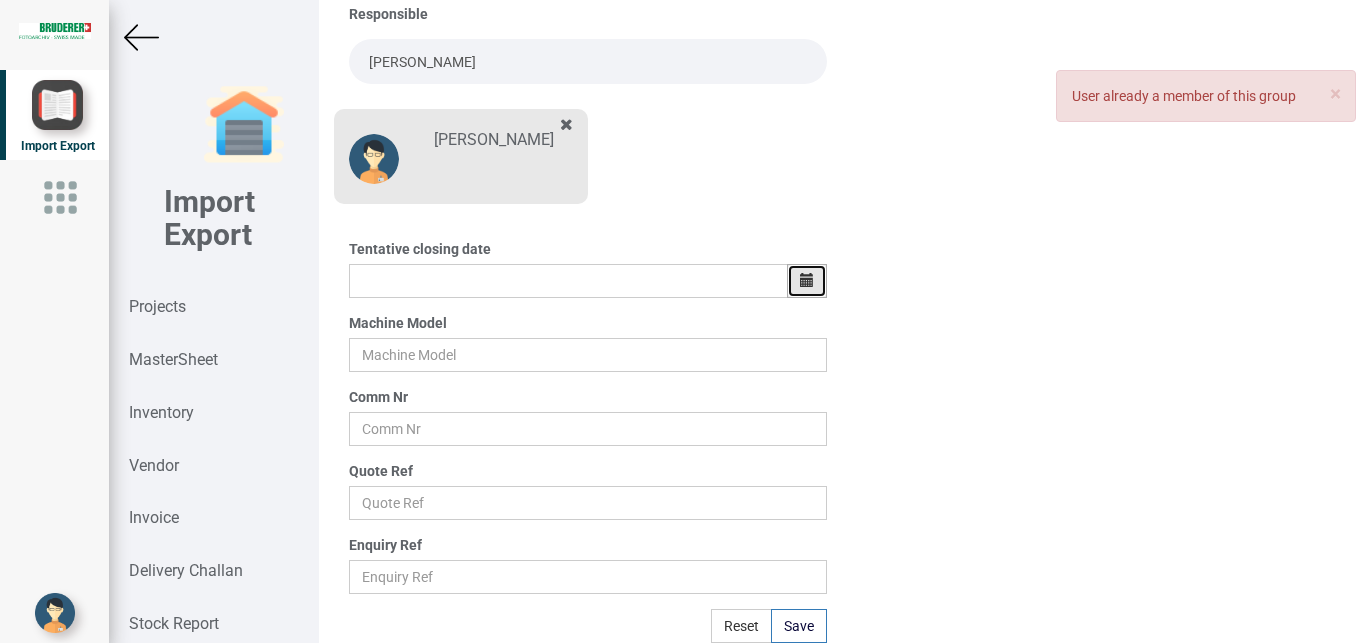 click at bounding box center [807, 281] 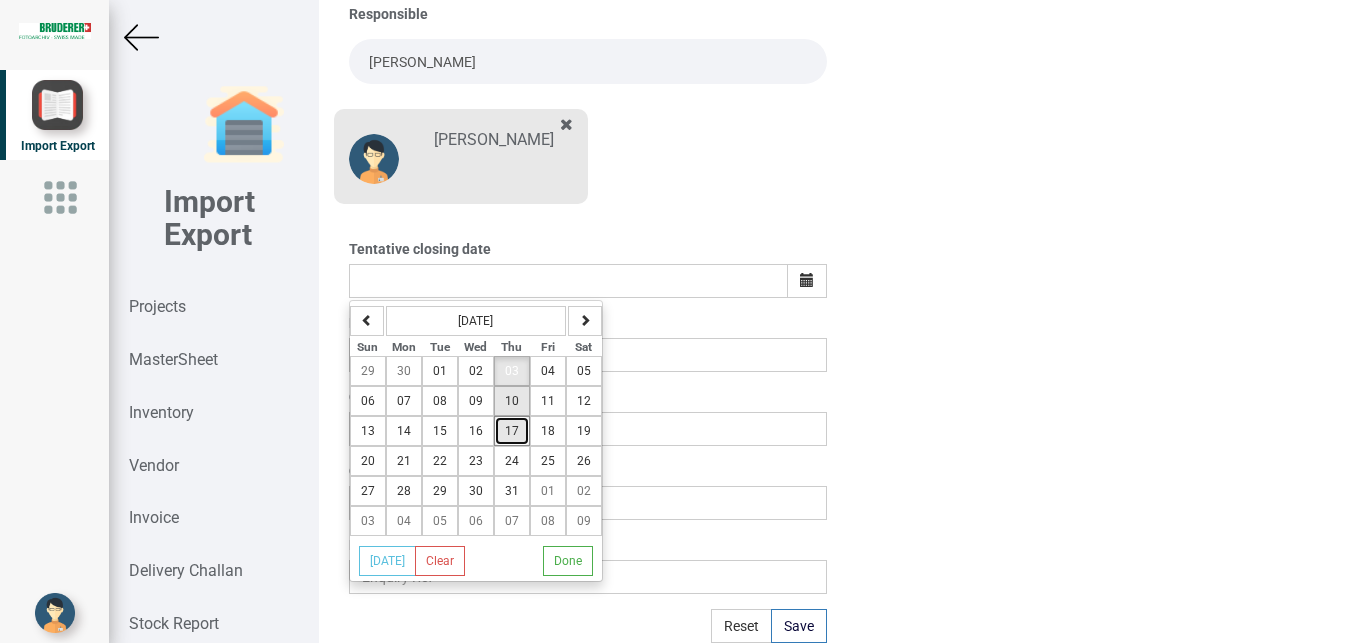 drag, startPoint x: 512, startPoint y: 417, endPoint x: 511, endPoint y: 406, distance: 11.045361 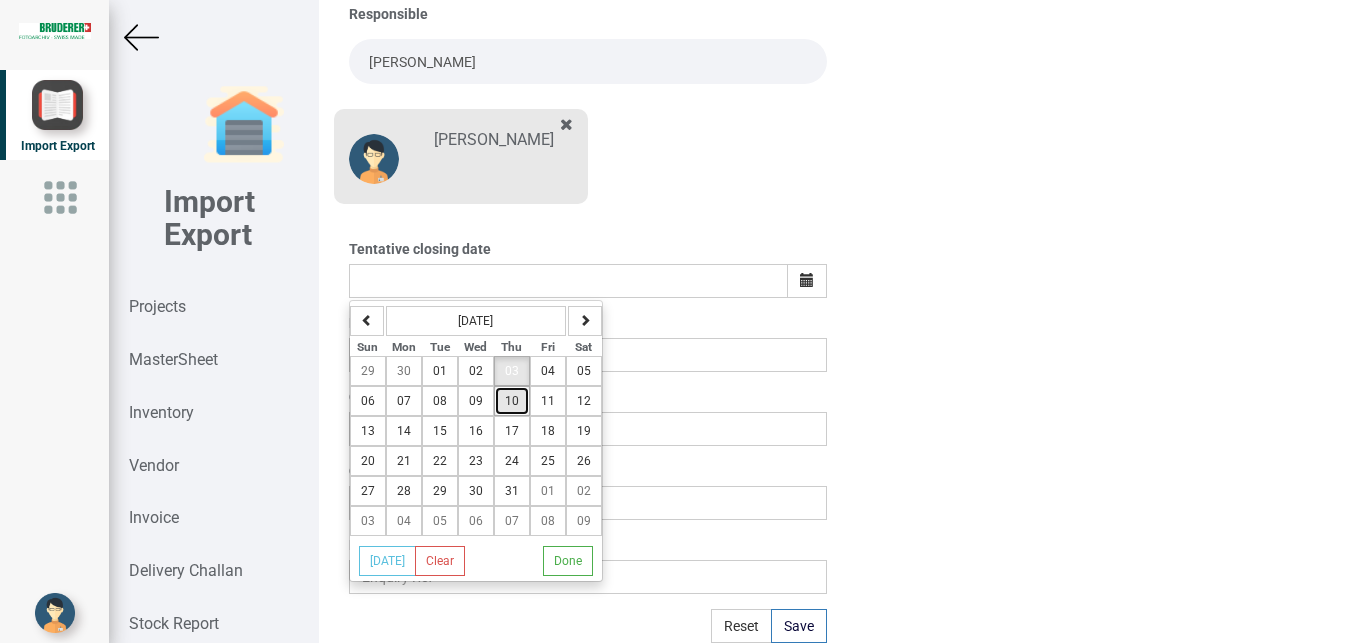 click on "10" at bounding box center [512, 401] 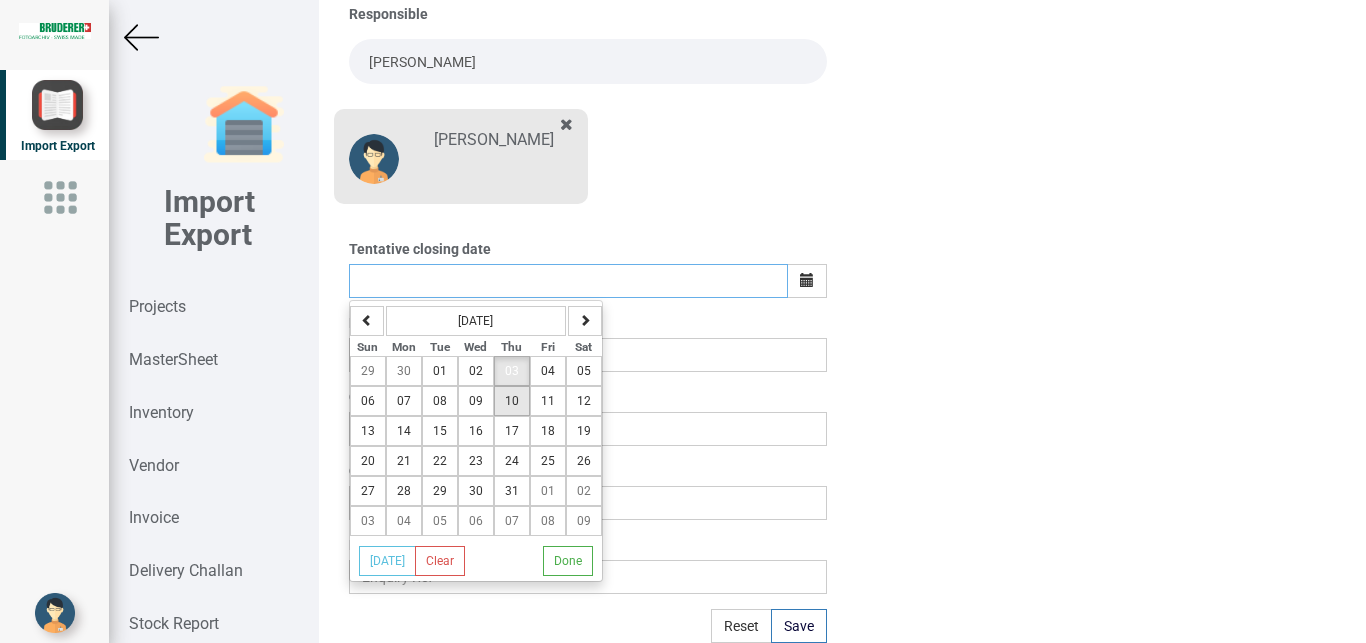type on "[DATE]" 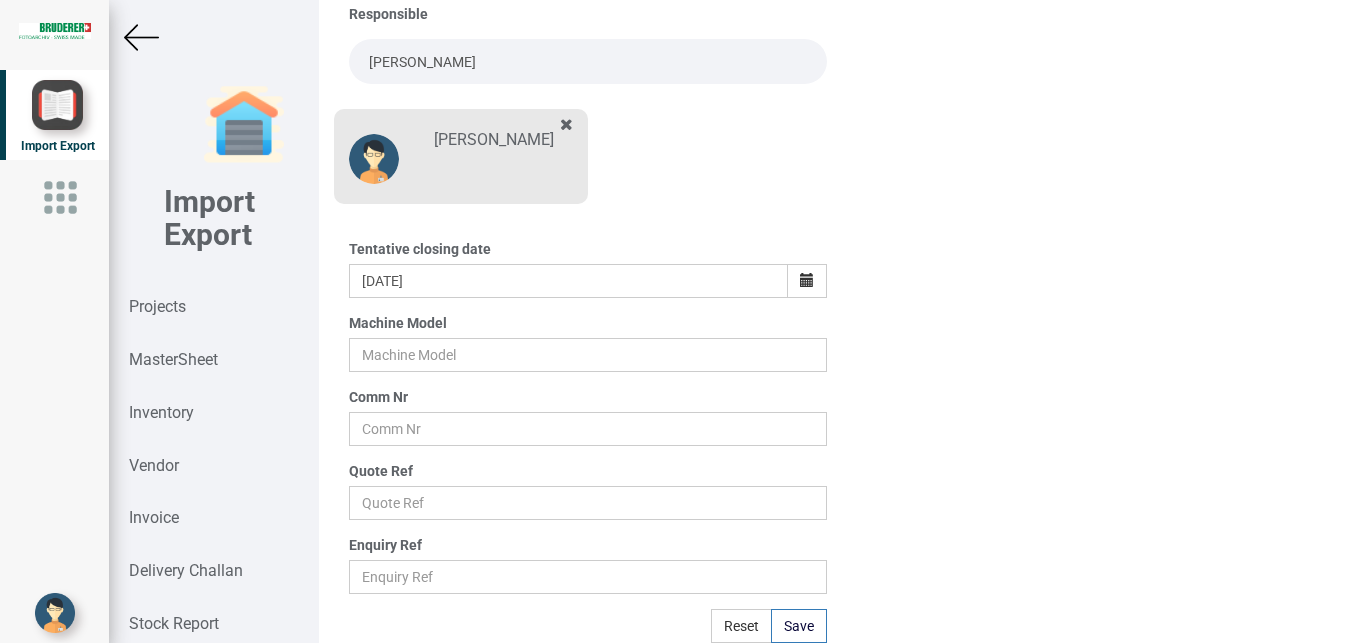 drag, startPoint x: 857, startPoint y: 362, endPoint x: 402, endPoint y: 299, distance: 459.34082 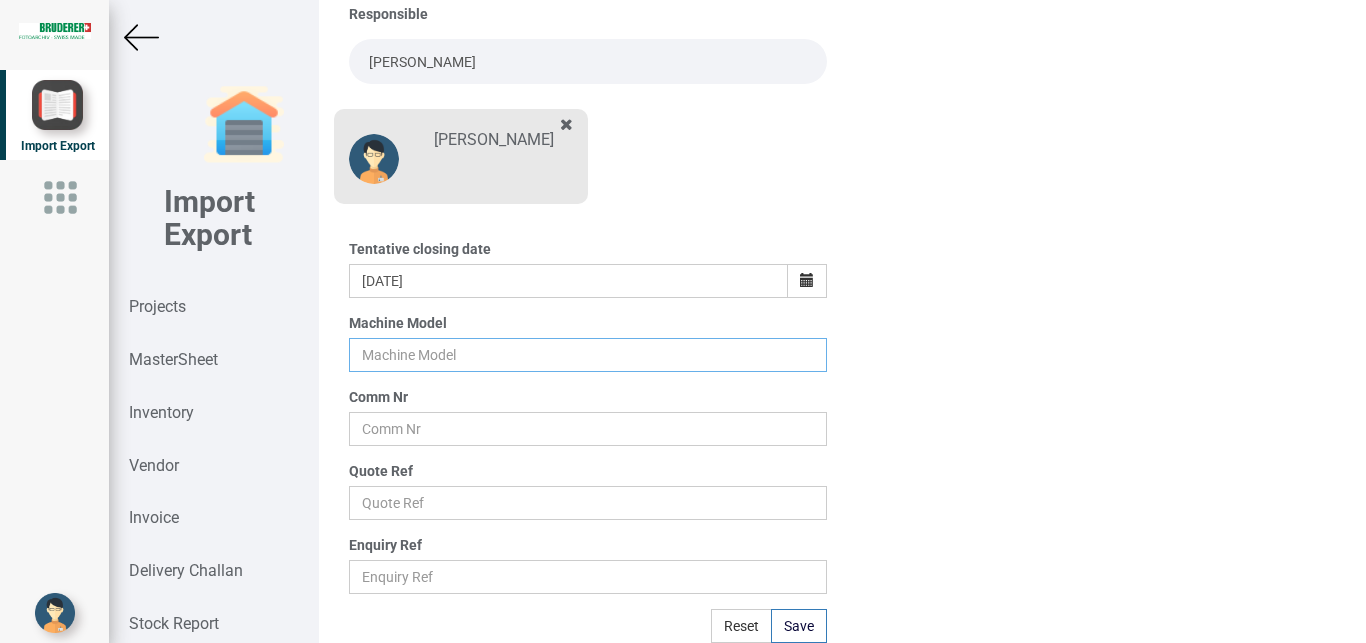 click at bounding box center (588, 355) 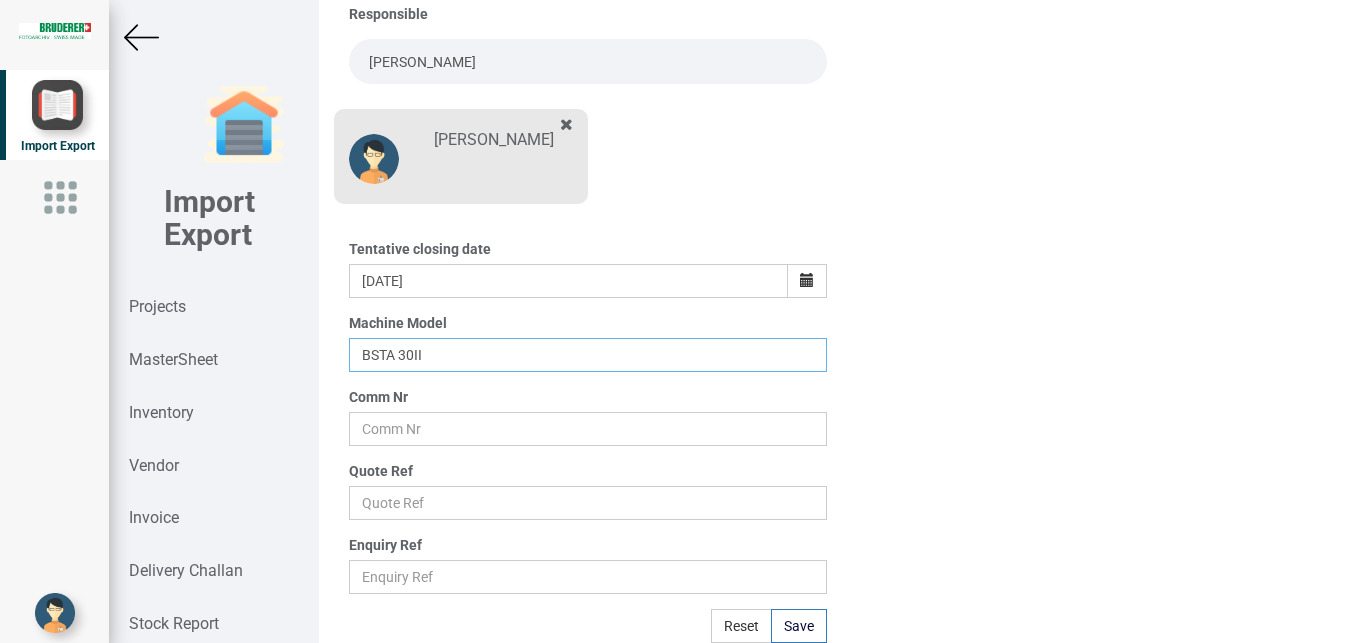type on "BSTA 30II" 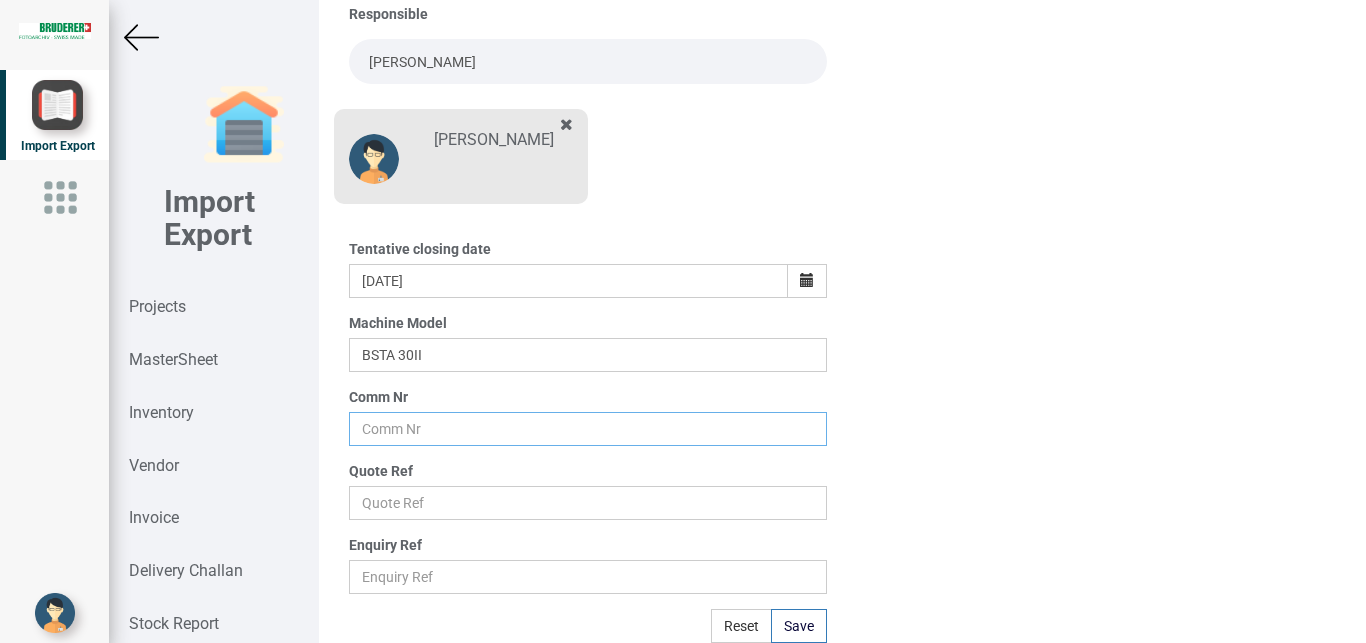 click at bounding box center (588, 429) 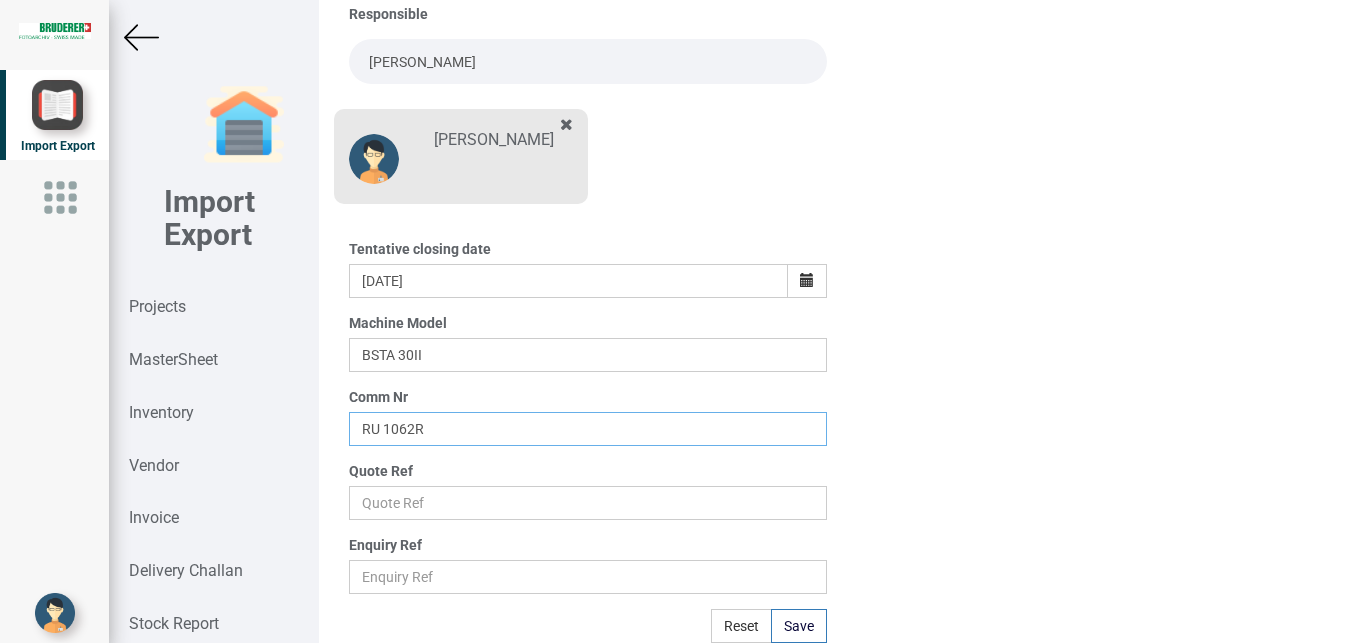 type on "RU 1062R" 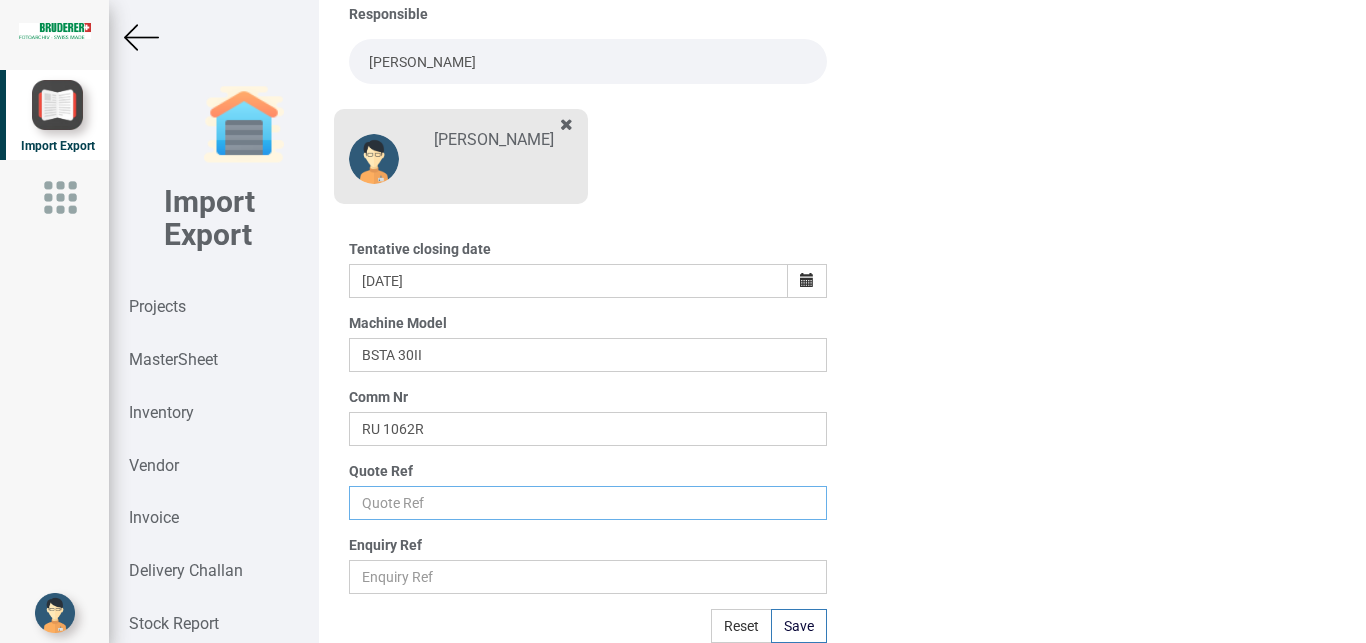 click at bounding box center (588, 503) 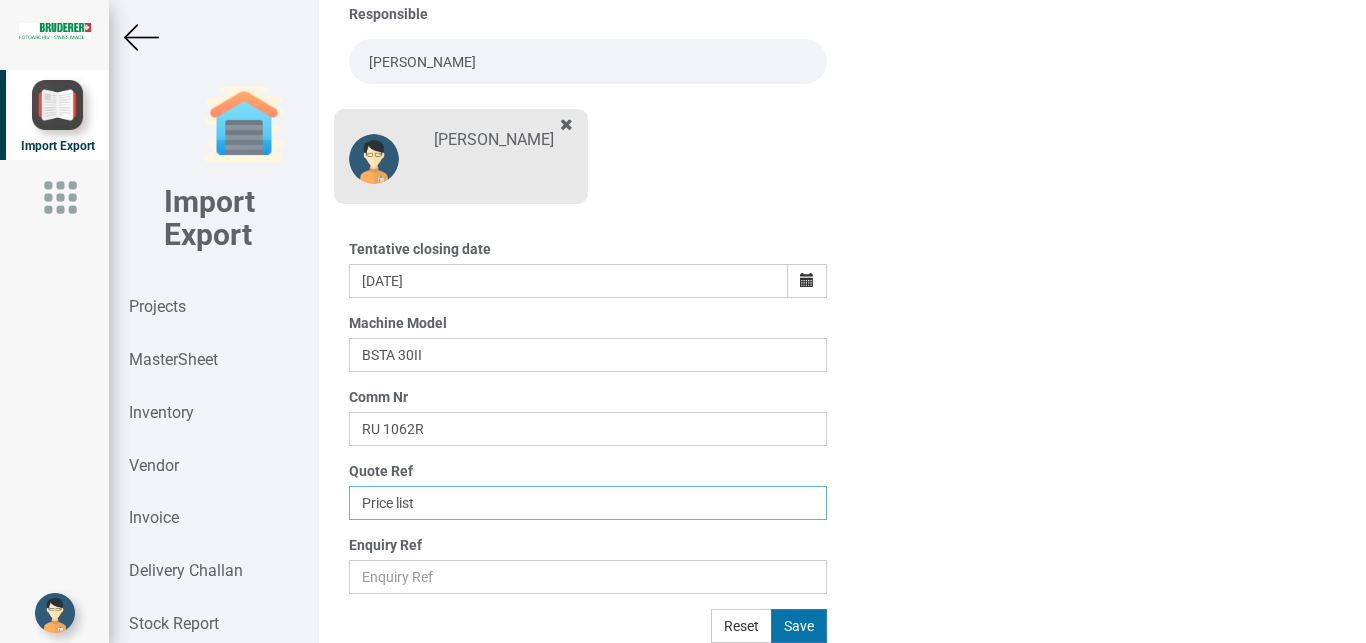 type on "Price list" 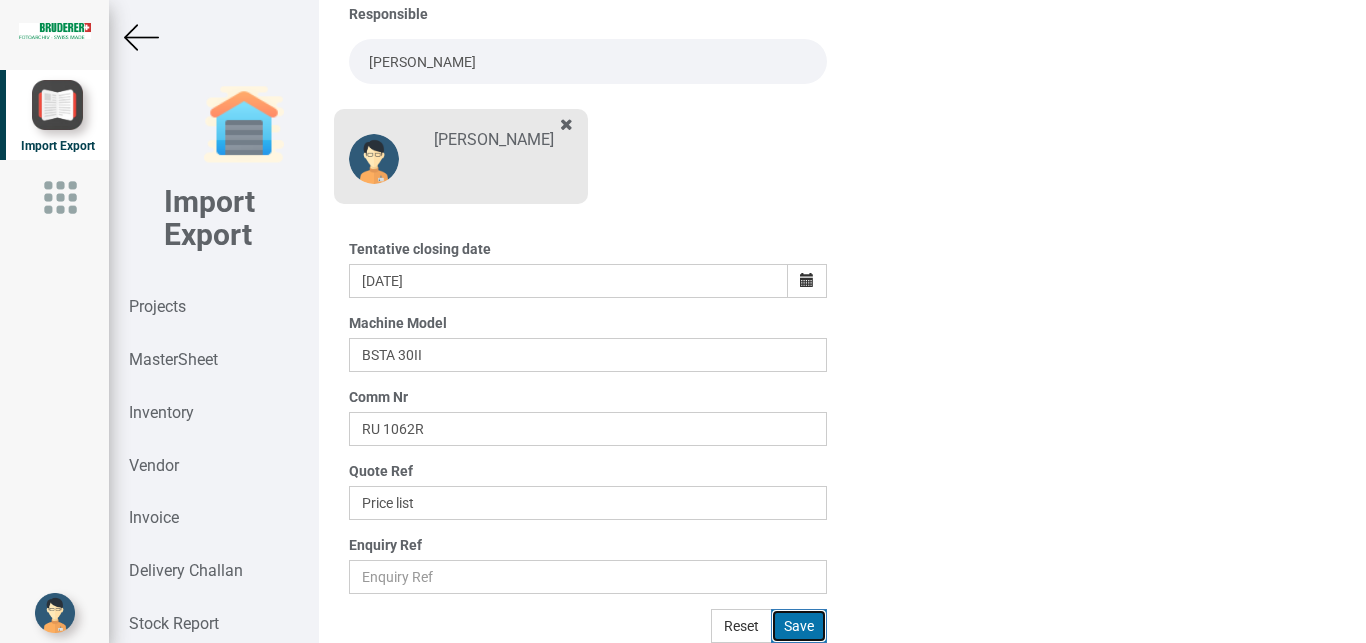 click on "Save" at bounding box center (799, 626) 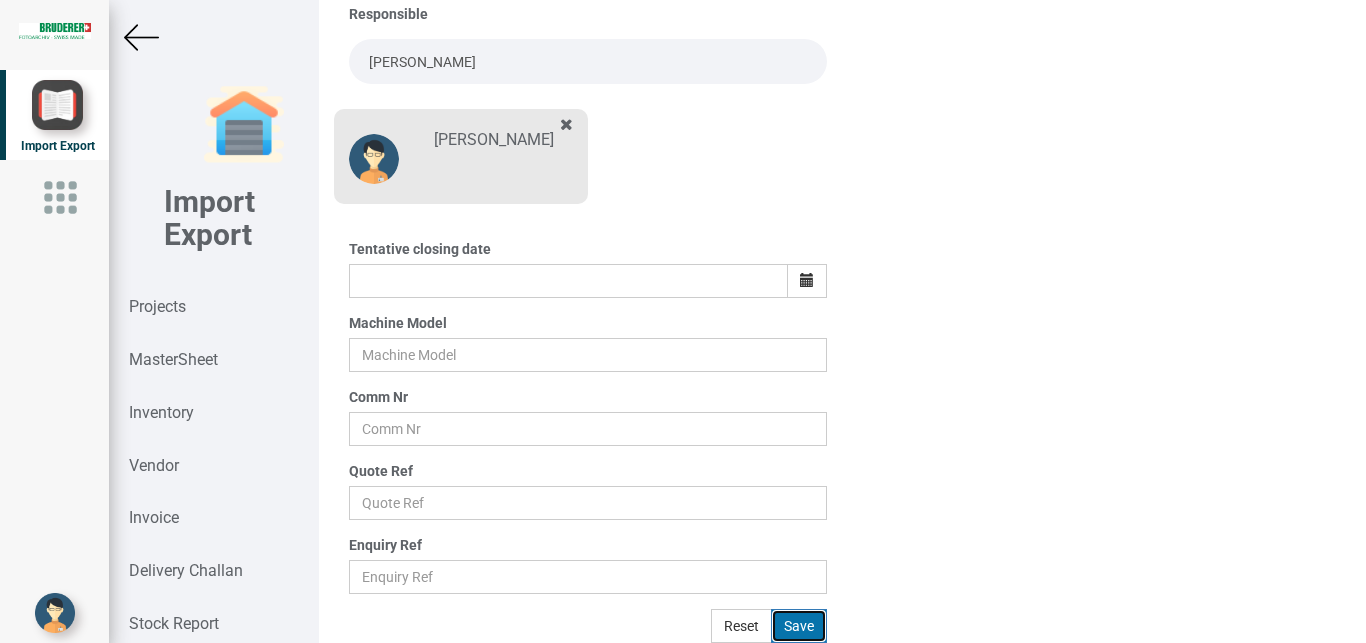 scroll, scrollTop: 245, scrollLeft: 0, axis: vertical 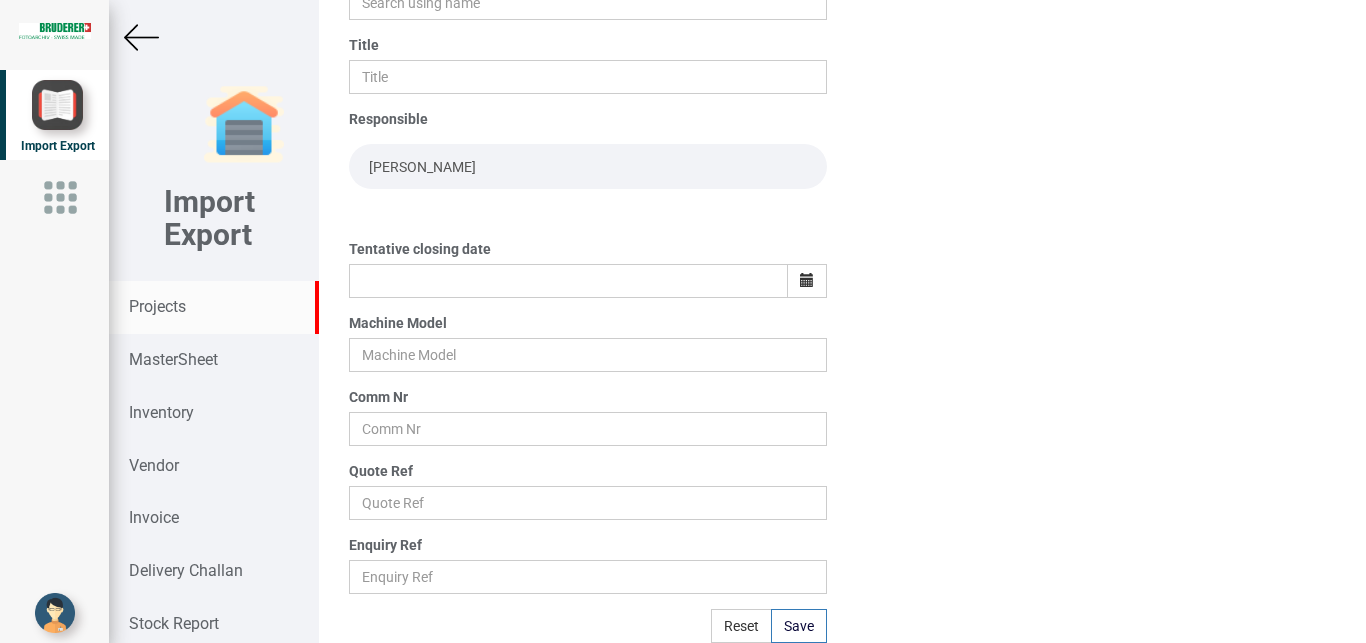click on "Projects" at bounding box center [213, 307] 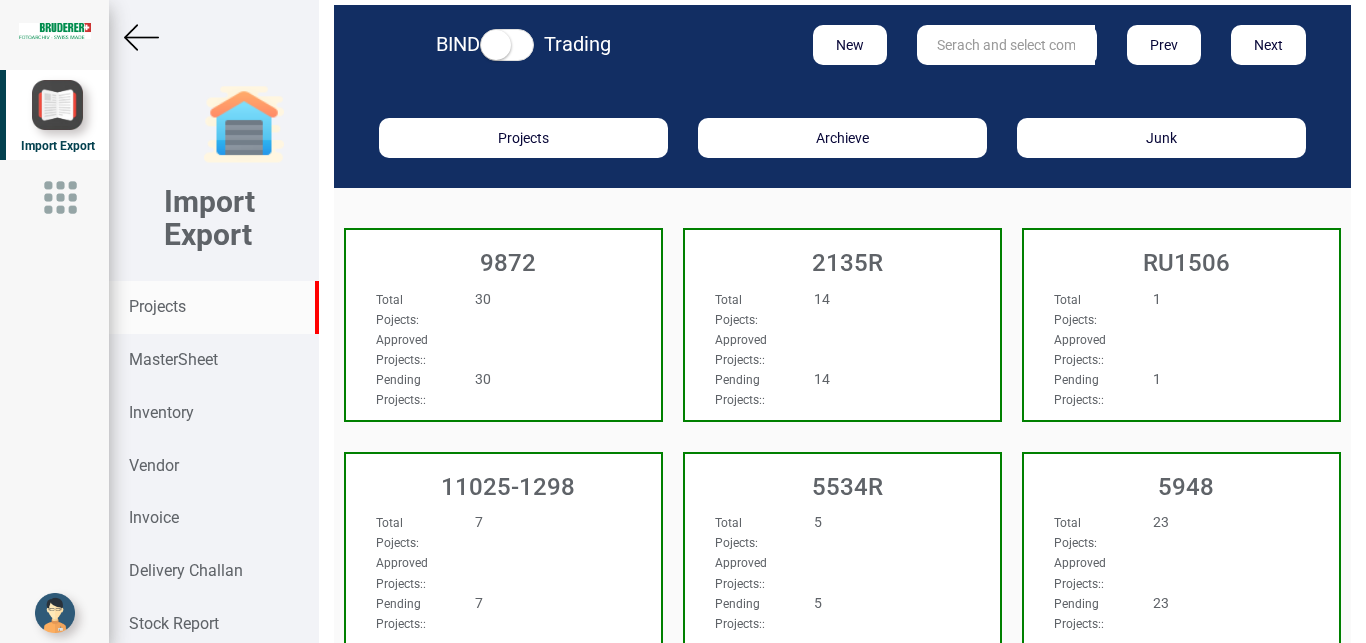 scroll, scrollTop: 0, scrollLeft: 0, axis: both 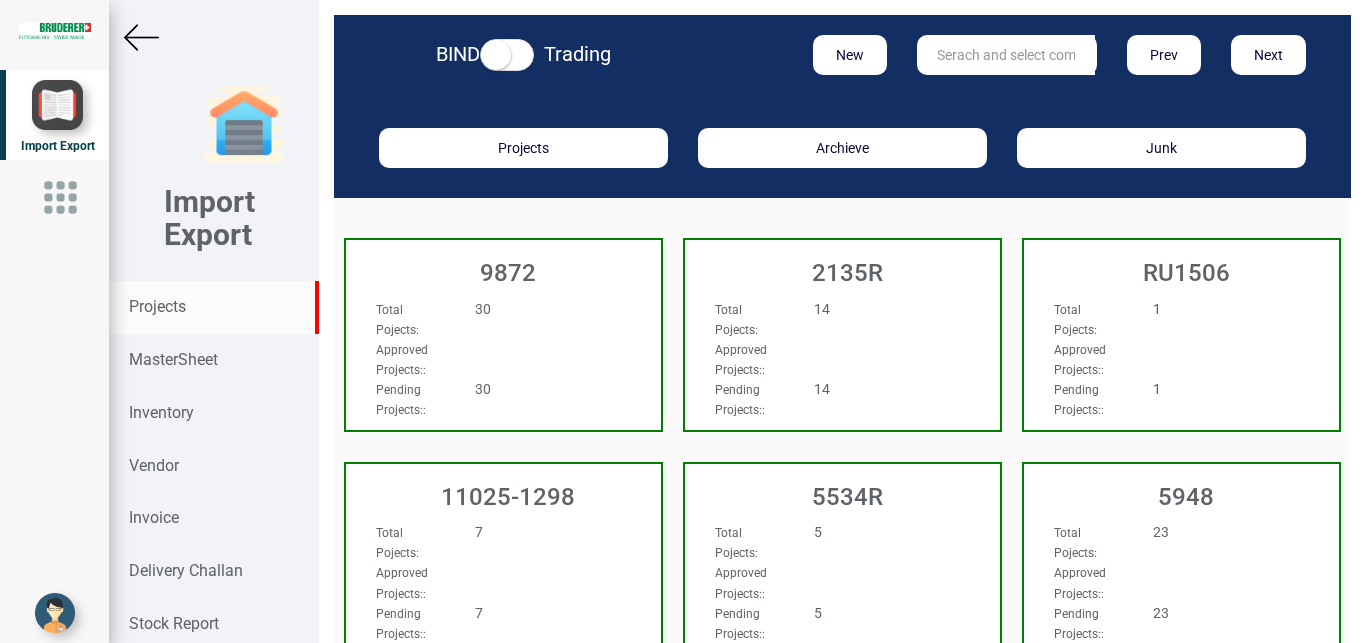 click at bounding box center [1006, 55] 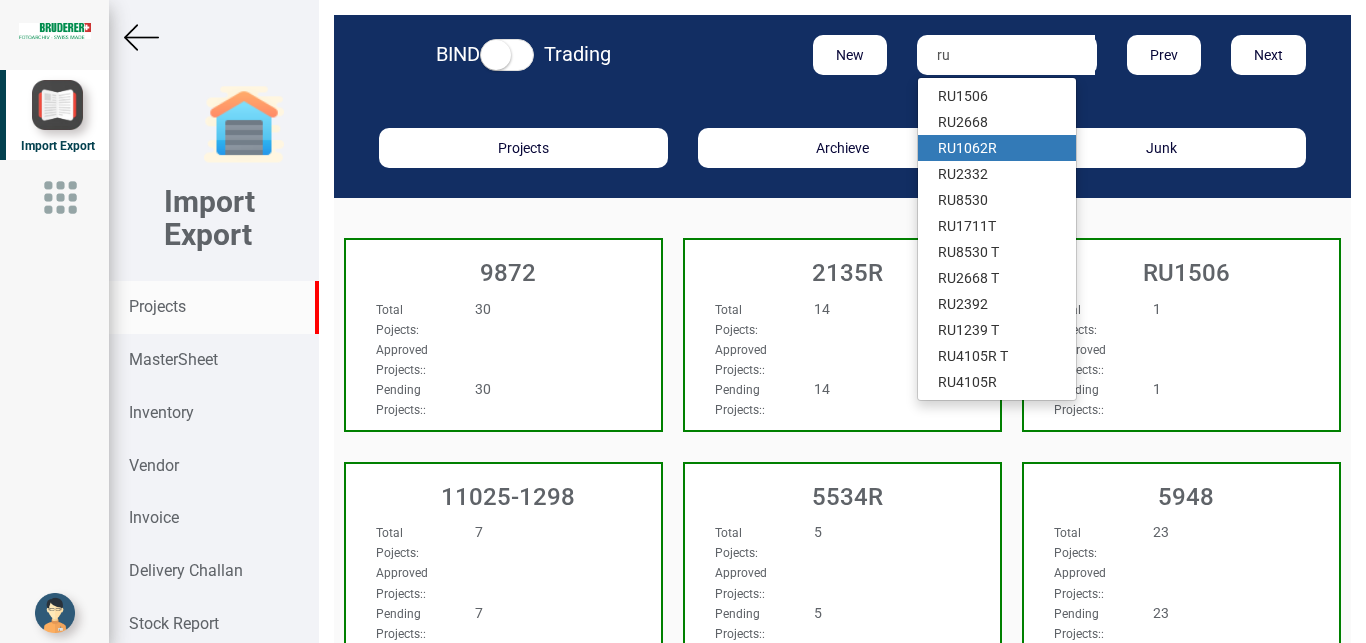 click on "RU  1062R" at bounding box center [997, 148] 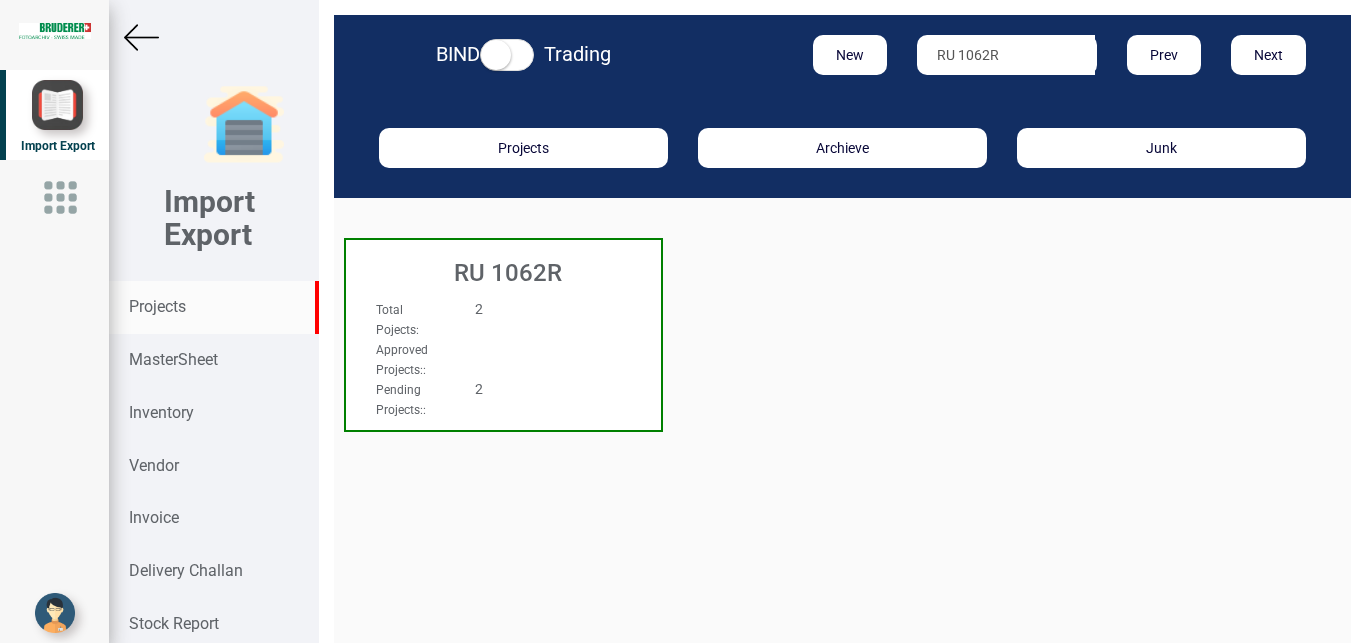 click on "2" at bounding box center (529, 309) 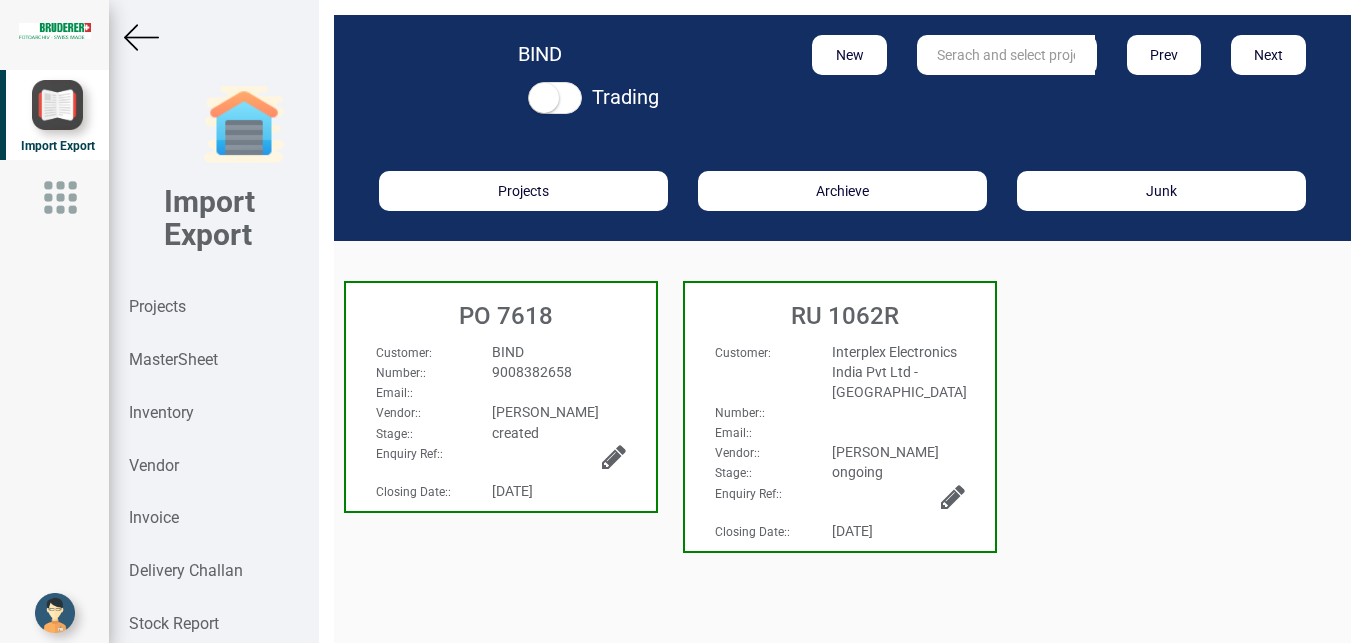 click on "9008382658" at bounding box center (558, 372) 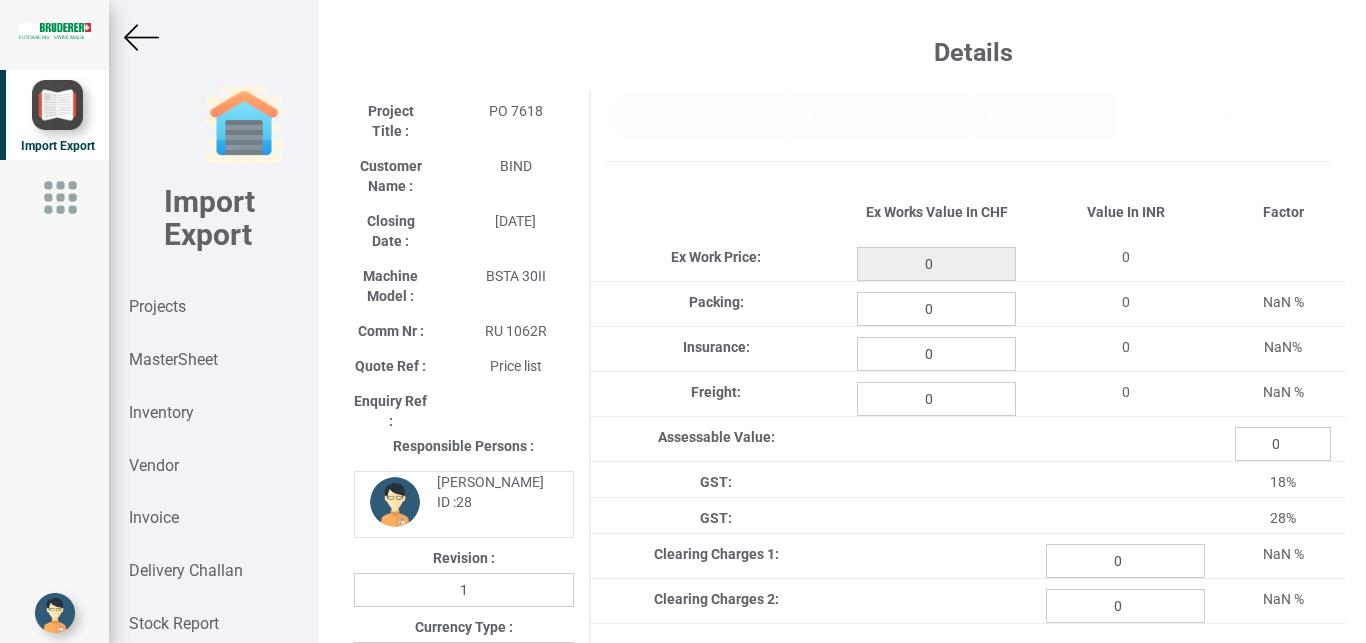 drag, startPoint x: 1335, startPoint y: 140, endPoint x: 1365, endPoint y: 145, distance: 30.413813 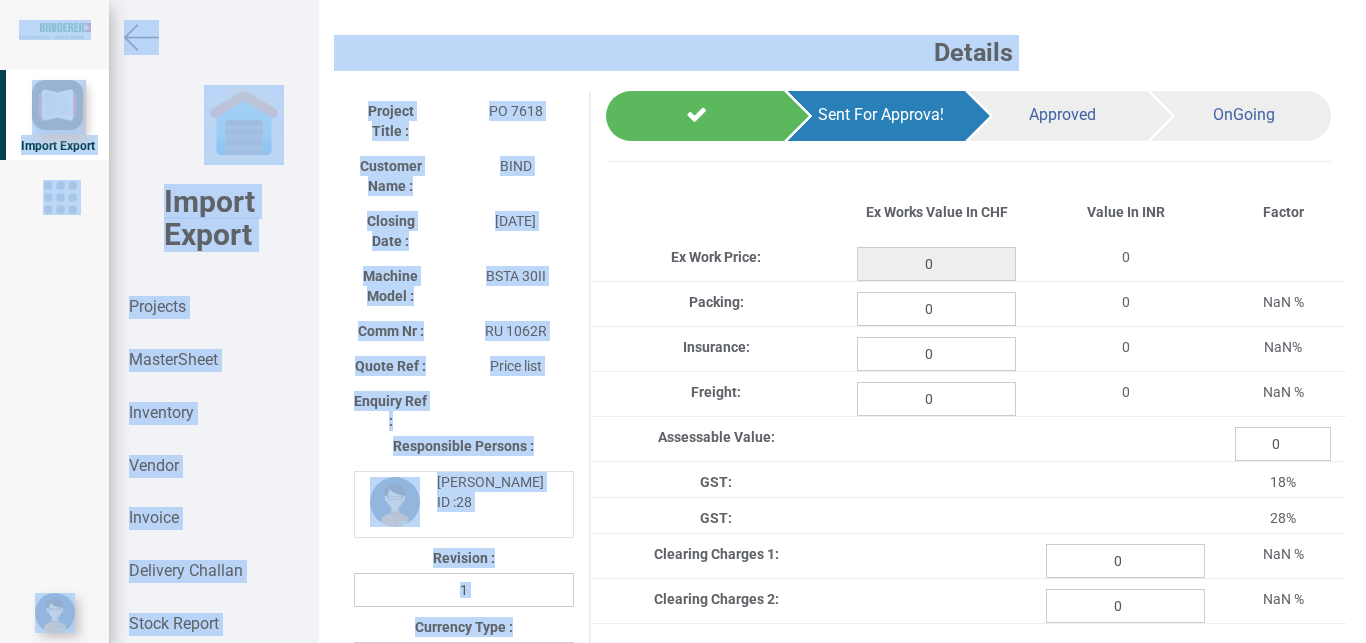 scroll, scrollTop: 0, scrollLeft: 1, axis: horizontal 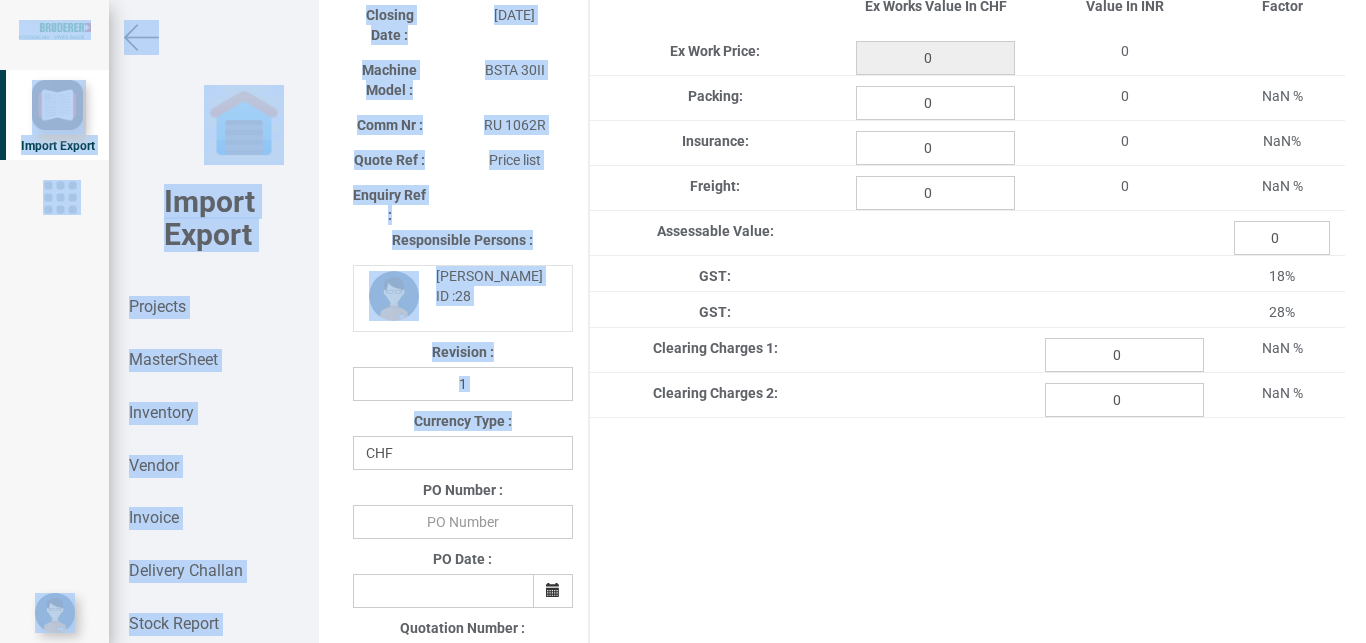 click on "Project Title :
PO 7618
Customer Name :
BIND
Closing Date :
[DATE]
Machine Model :
BSTA 30II
Comm Nr :
RU 1062R
Quote Ref :
Price list" at bounding box center [841, 601] 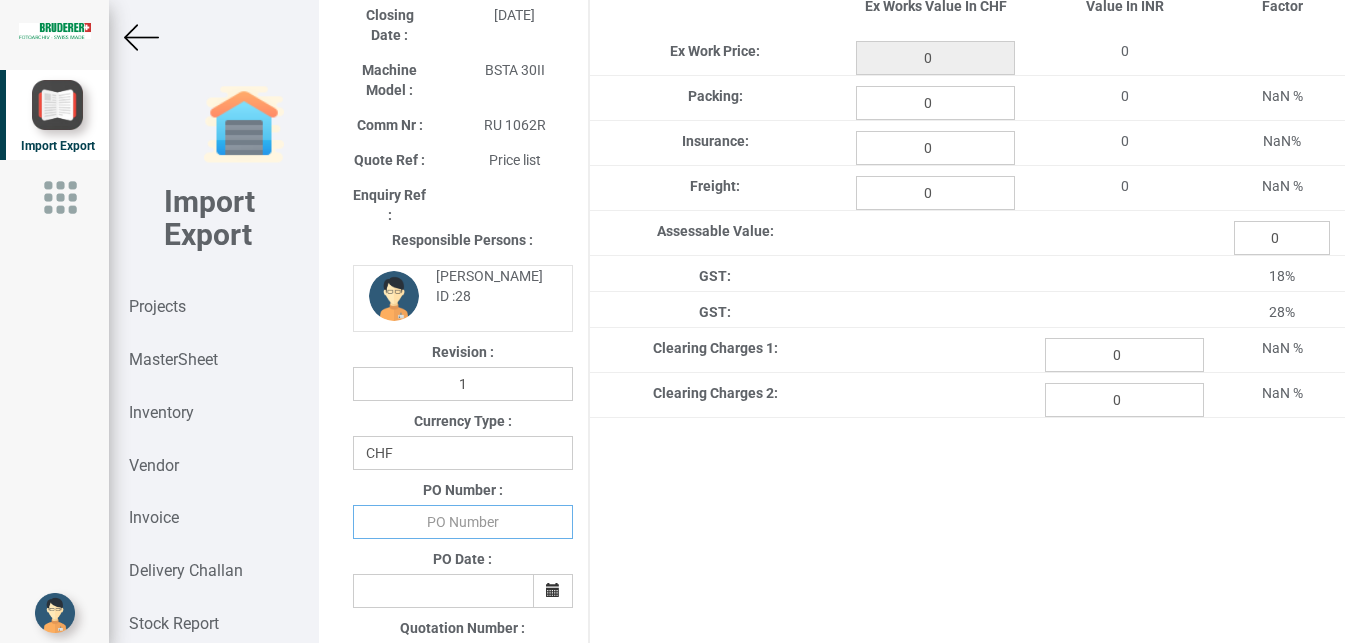 click at bounding box center (463, 522) 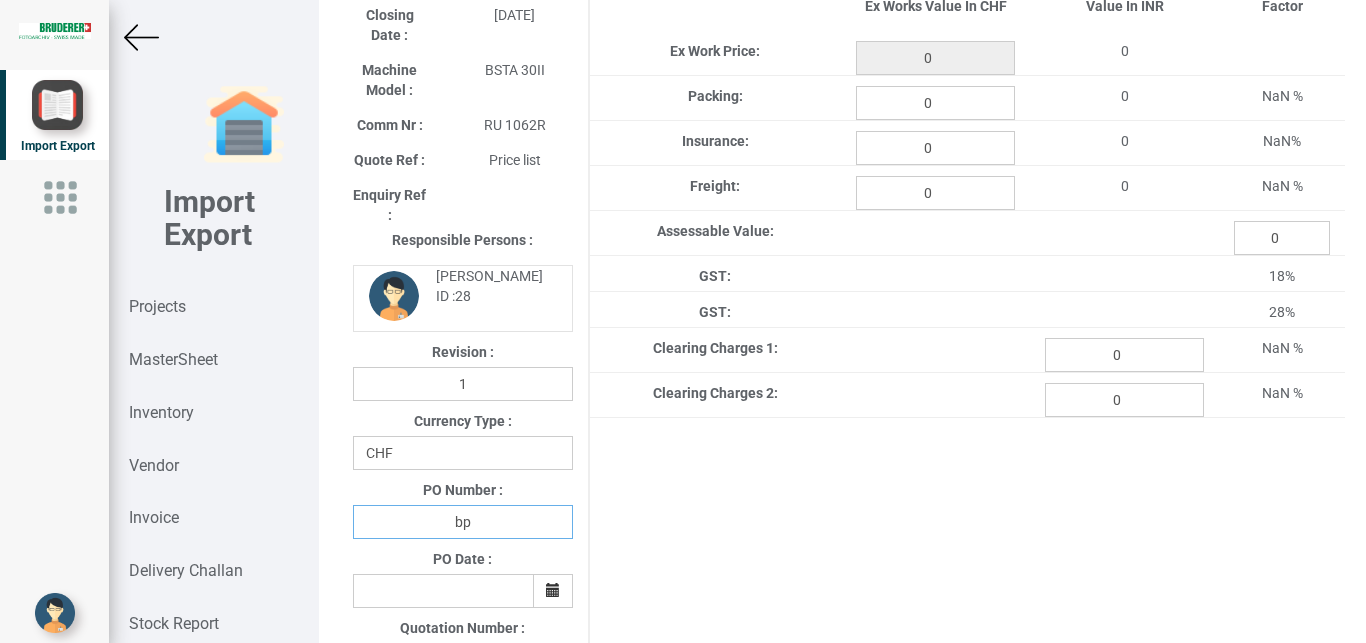 type on "b" 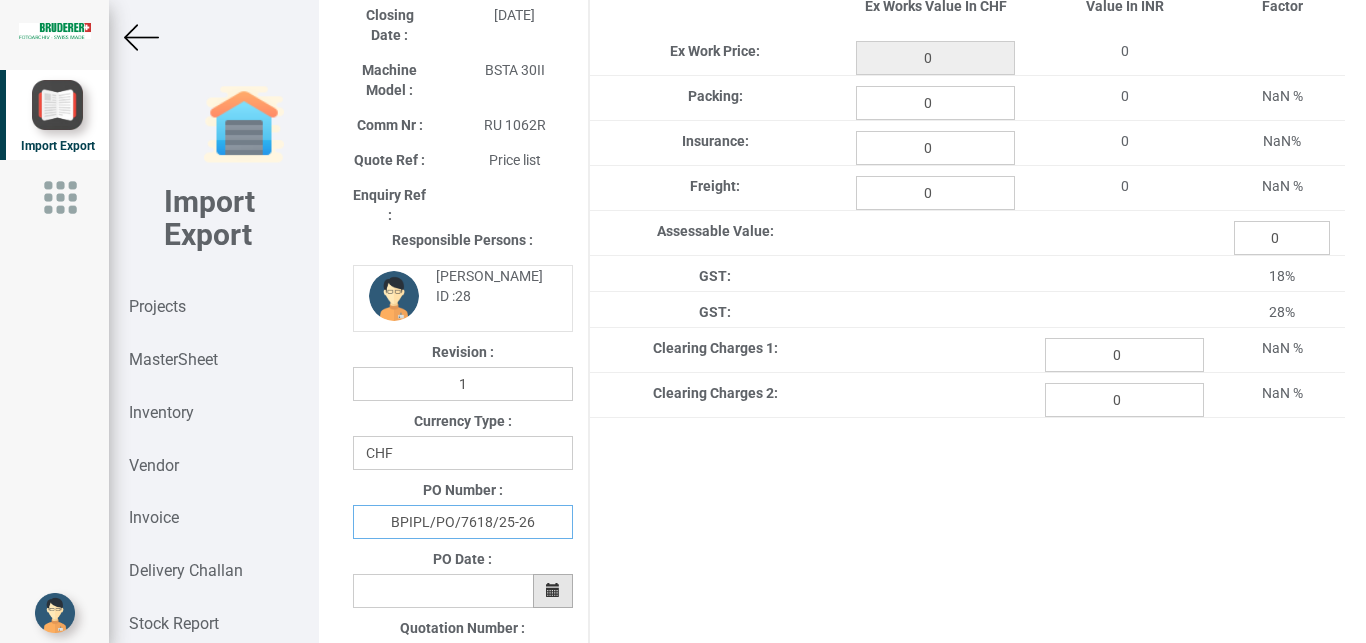type on "BPIPL/PO/7618/25-26" 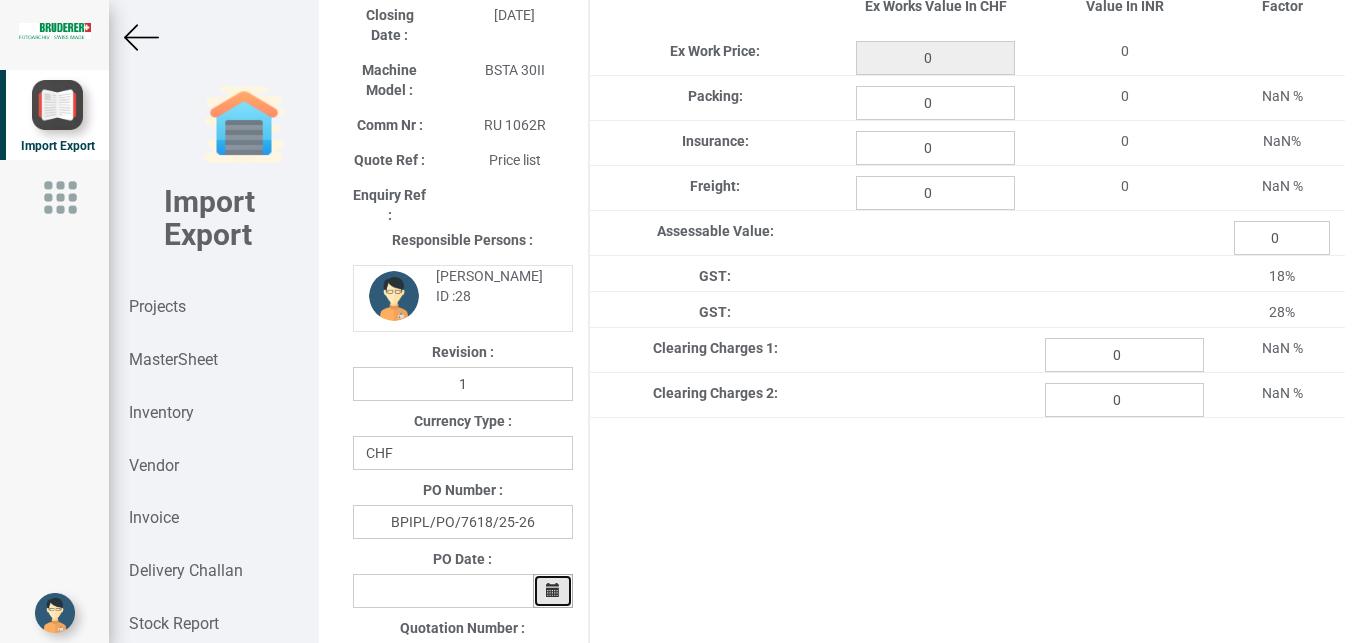 click at bounding box center [553, 590] 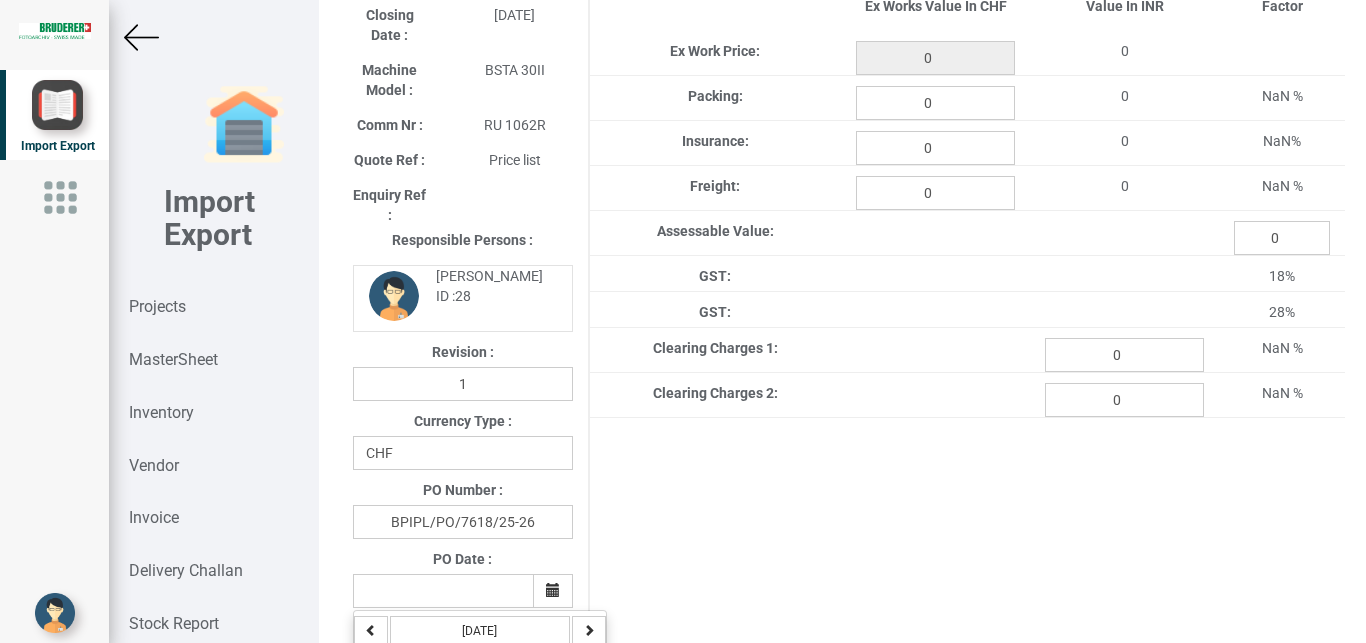 scroll, scrollTop: 629, scrollLeft: 1, axis: both 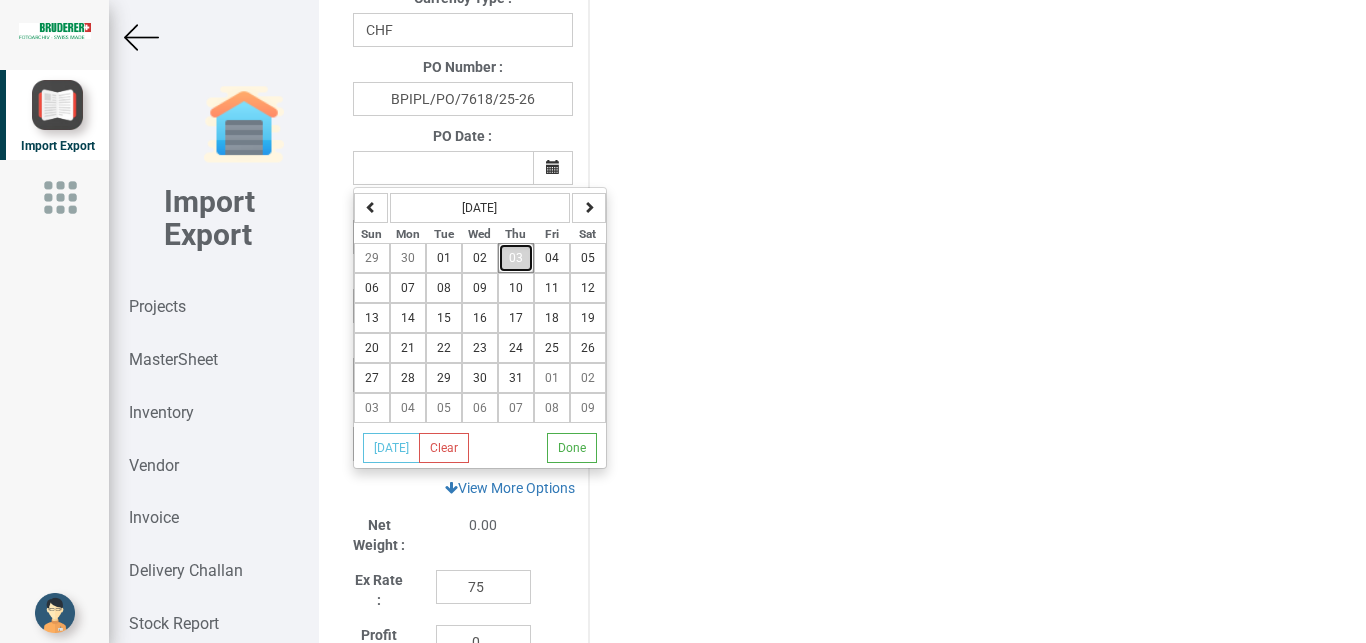 click on "03" at bounding box center [516, 258] 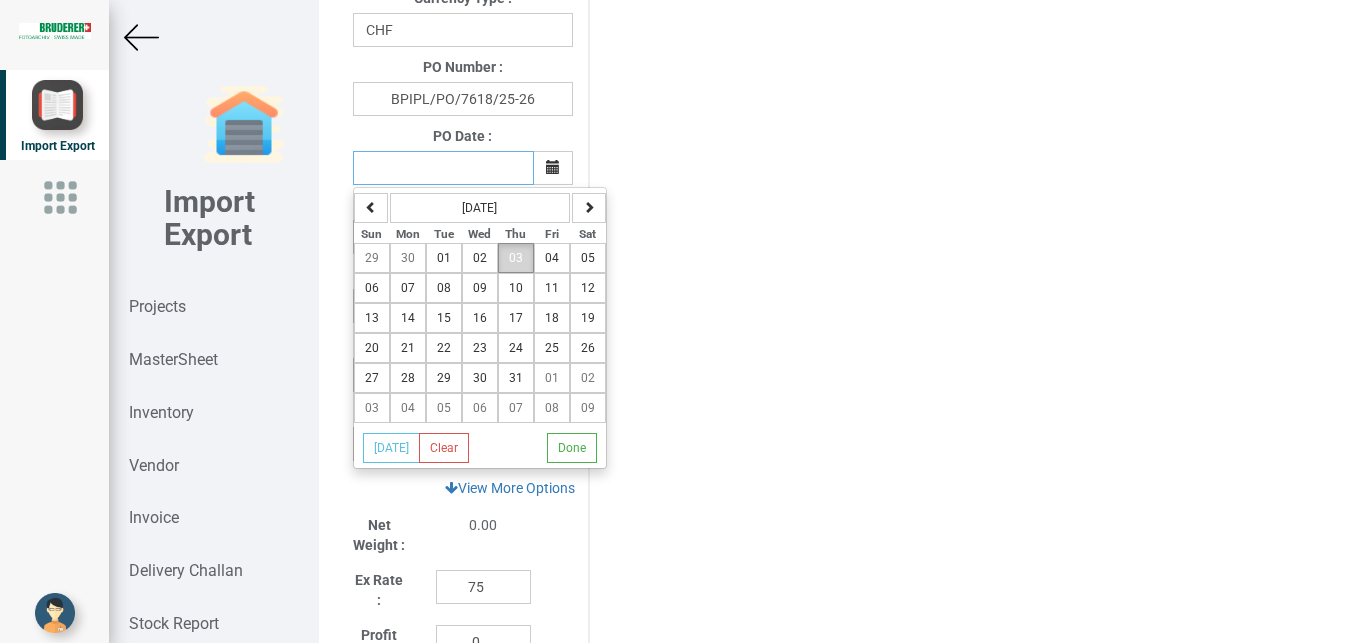 type on "[DATE]" 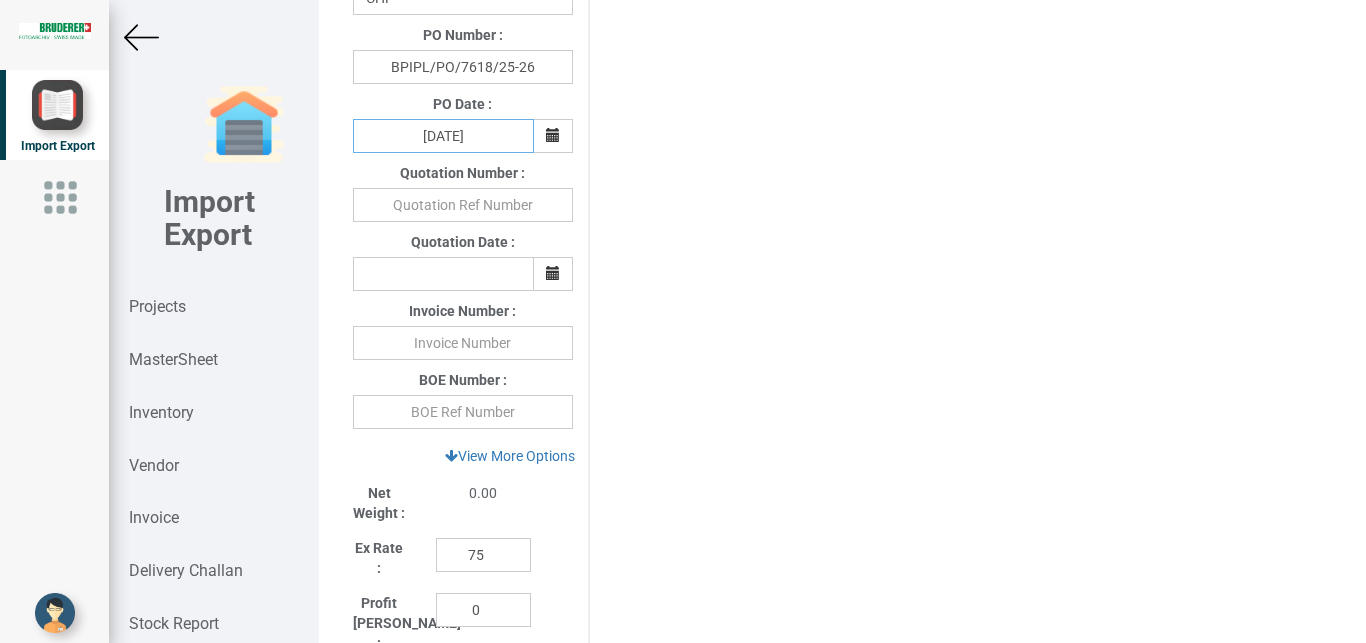 scroll, scrollTop: 717, scrollLeft: 1, axis: both 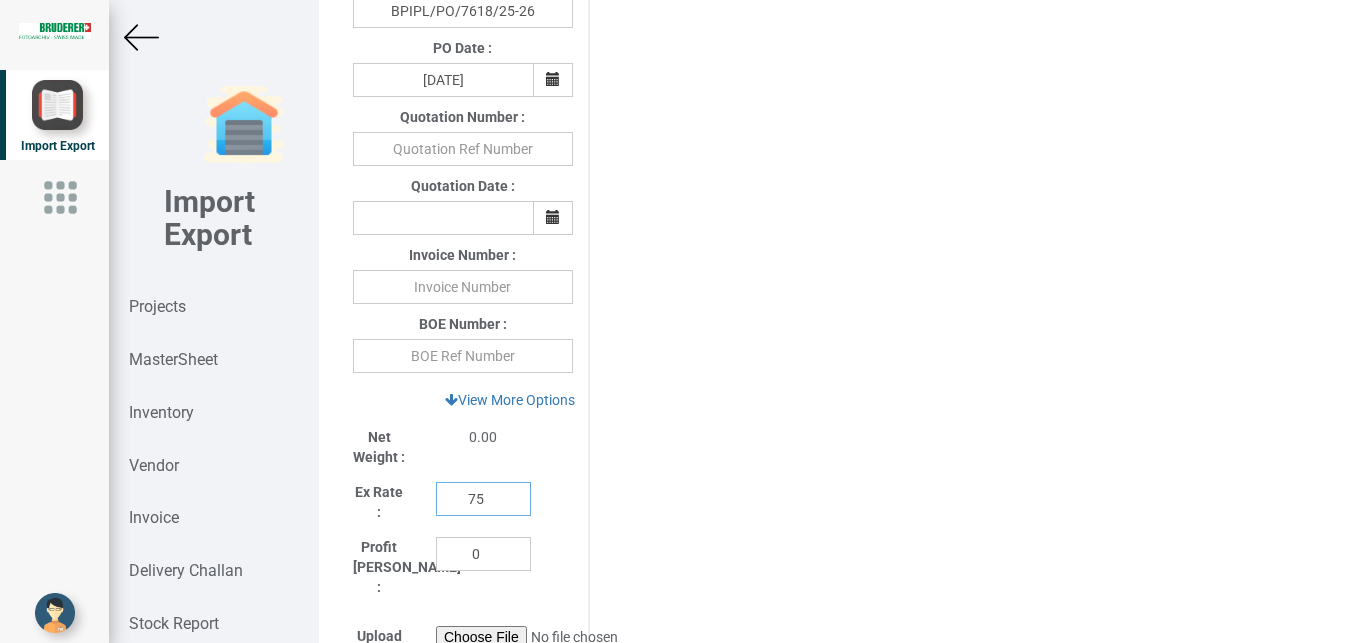 drag, startPoint x: 494, startPoint y: 497, endPoint x: 402, endPoint y: 496, distance: 92.00543 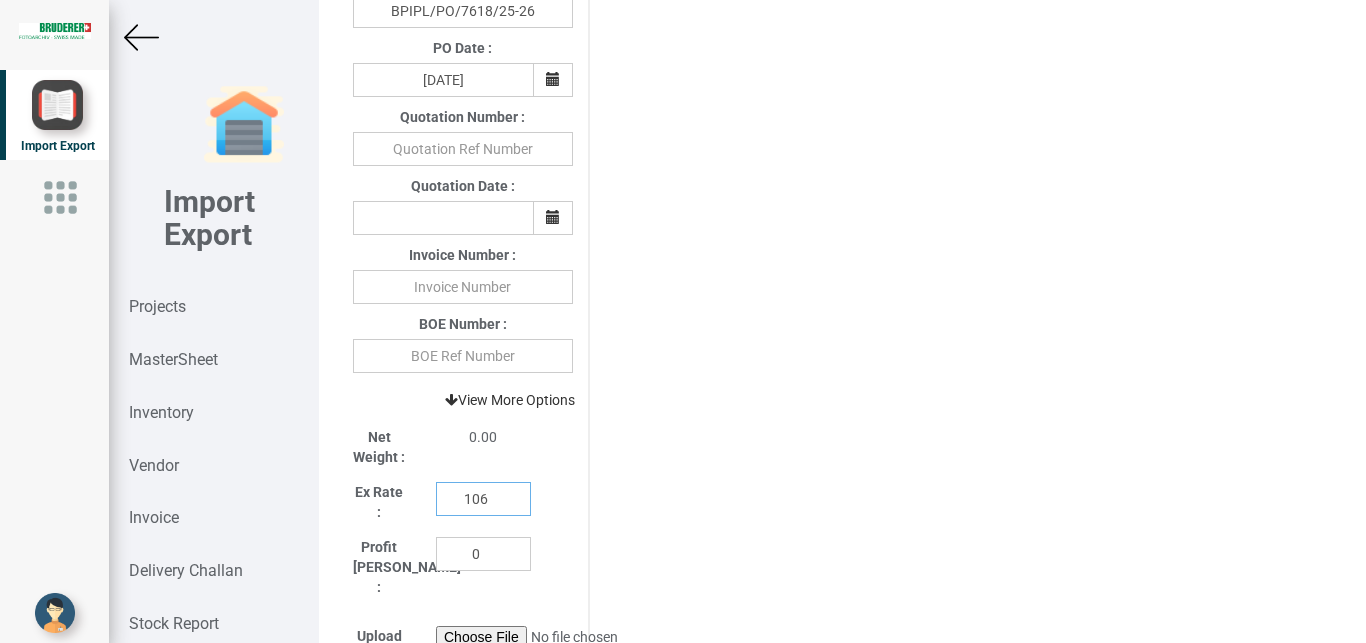 type on "106" 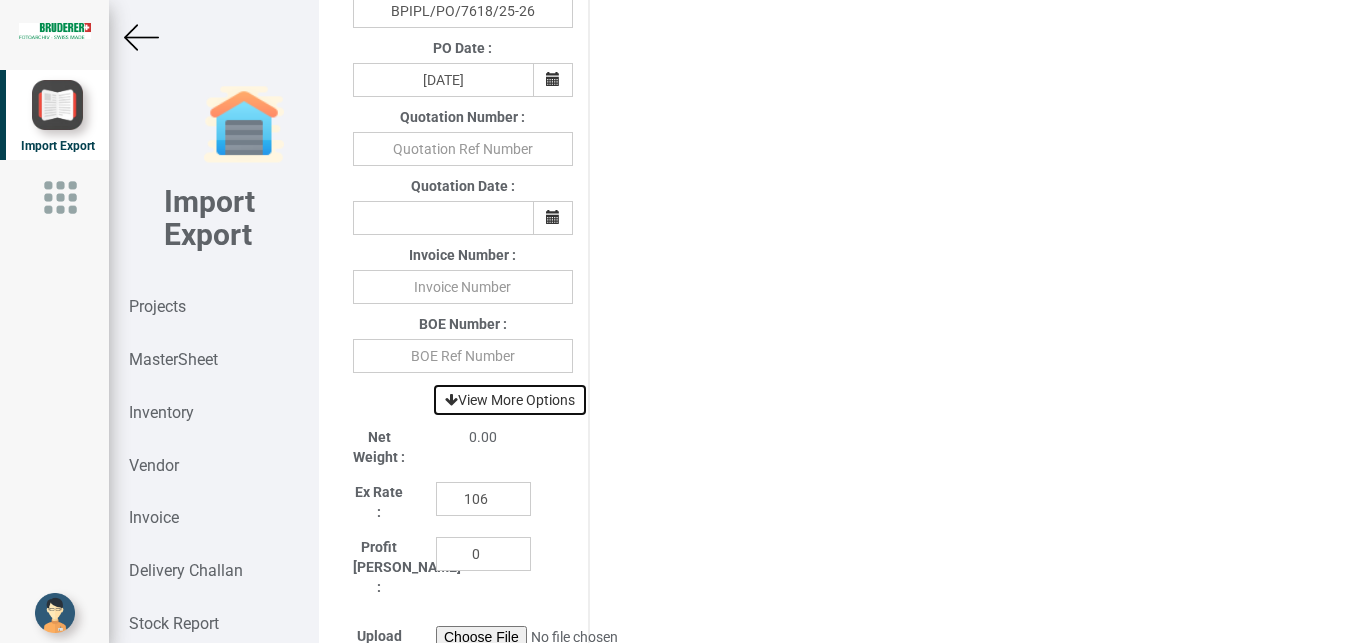 click on "View More Options" at bounding box center (510, 400) 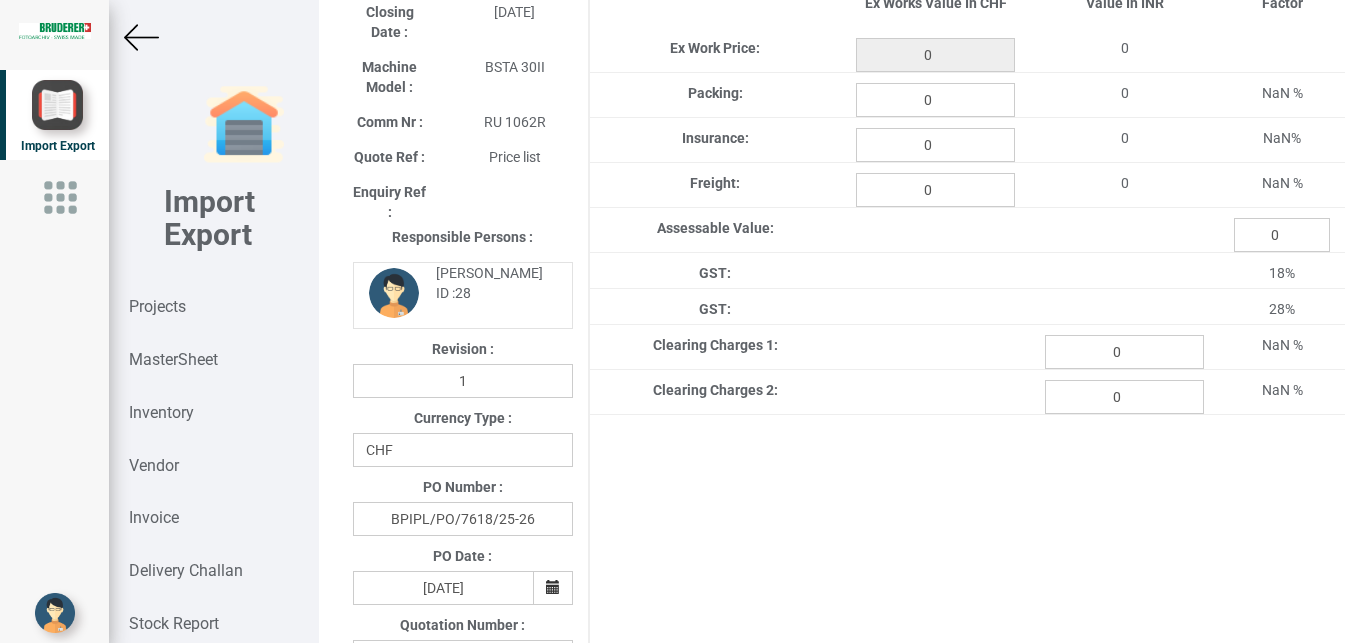 scroll, scrollTop: 125, scrollLeft: 1, axis: both 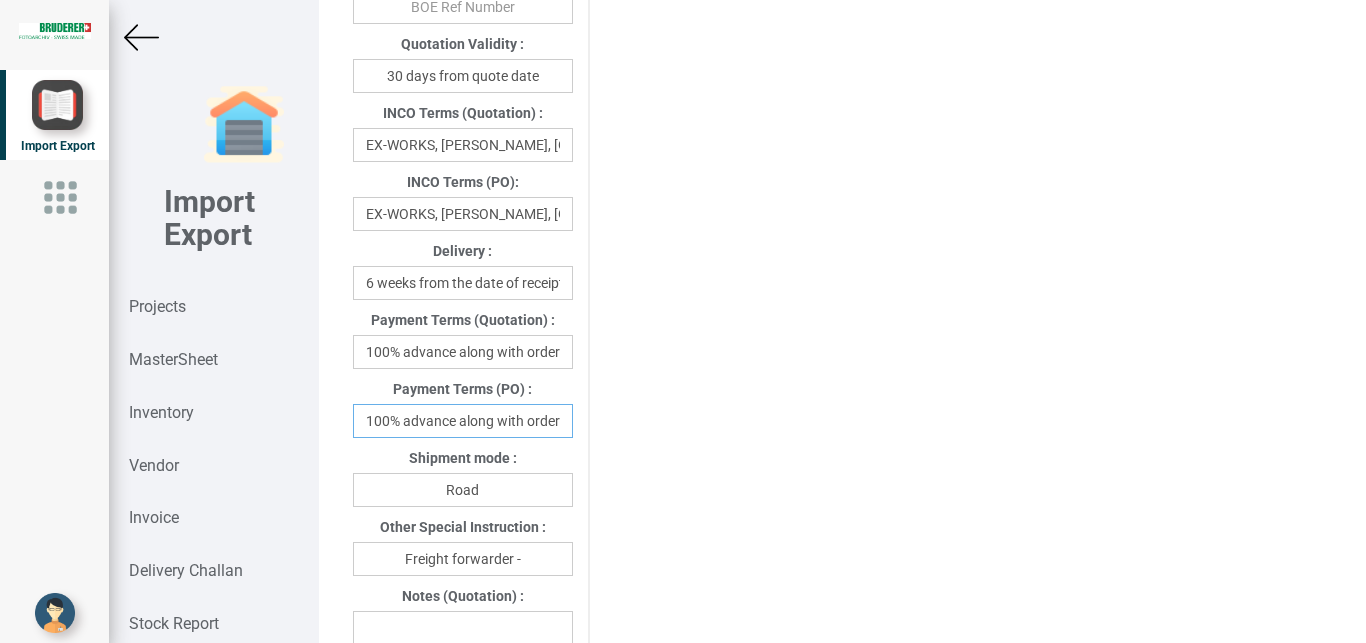 drag, startPoint x: 360, startPoint y: 426, endPoint x: 611, endPoint y: 428, distance: 251.00797 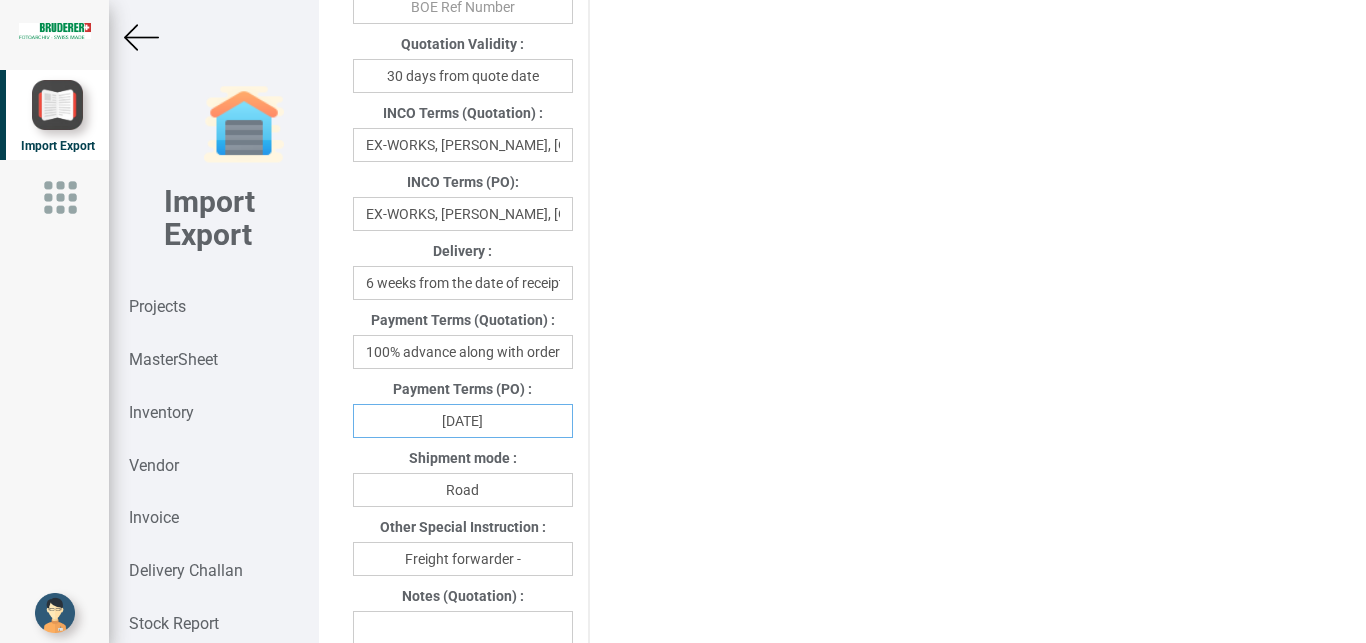 type on "[DATE]" 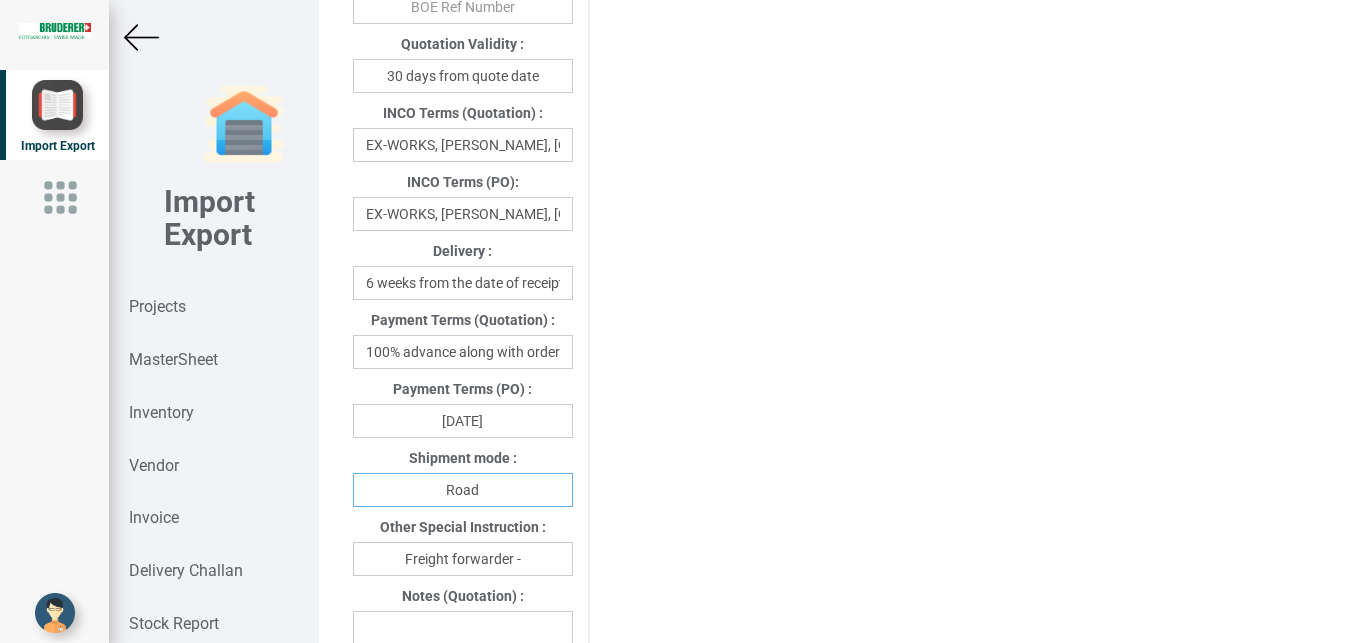 click on "Road" at bounding box center [463, 490] 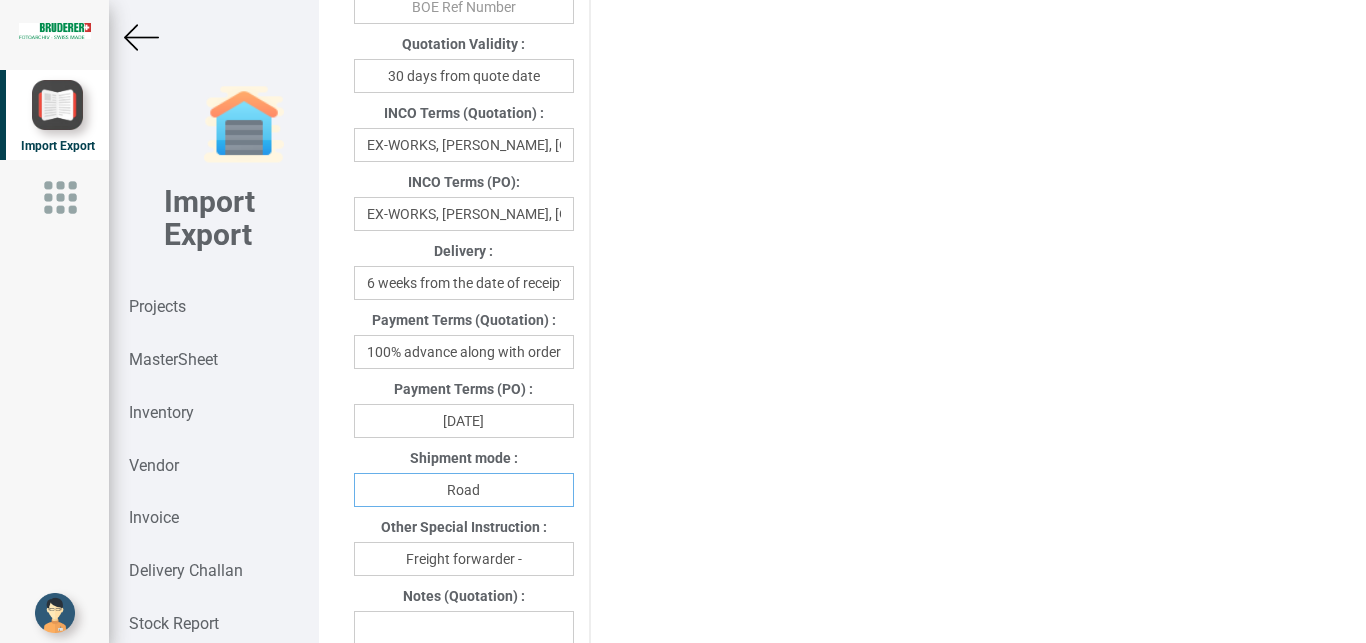 drag, startPoint x: 501, startPoint y: 491, endPoint x: 293, endPoint y: 506, distance: 208.54016 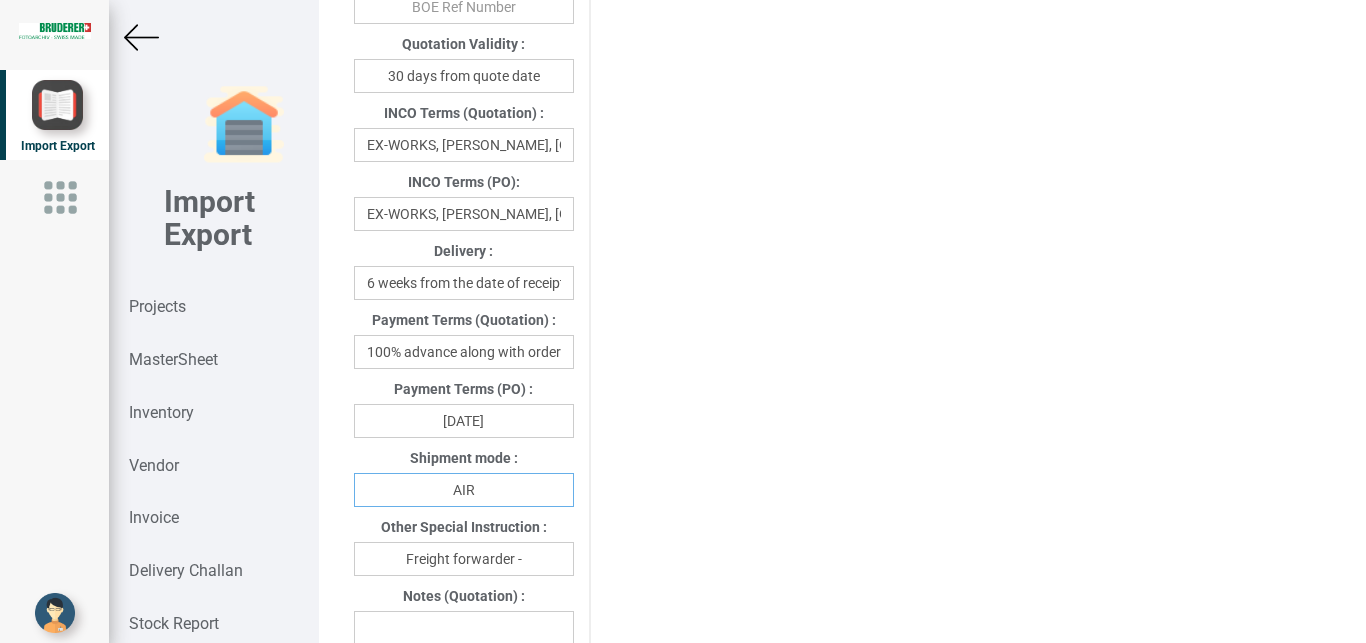 type on "AIR" 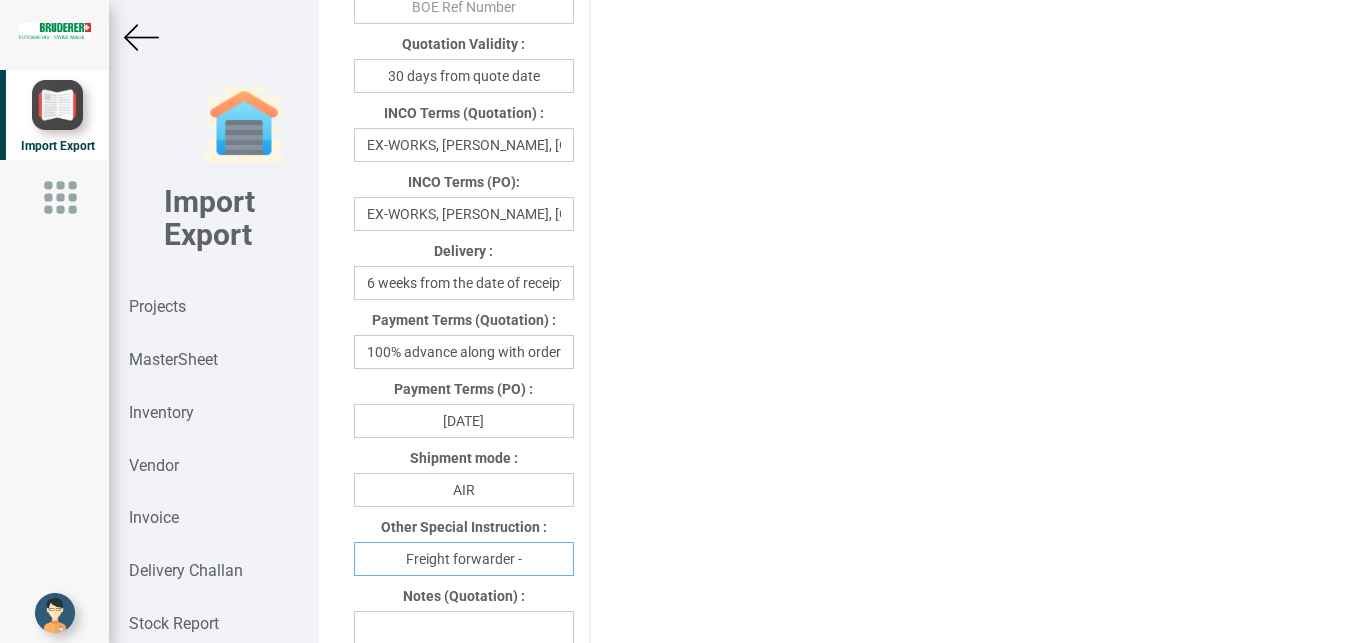 click on "Freight forwarder -" at bounding box center [464, 559] 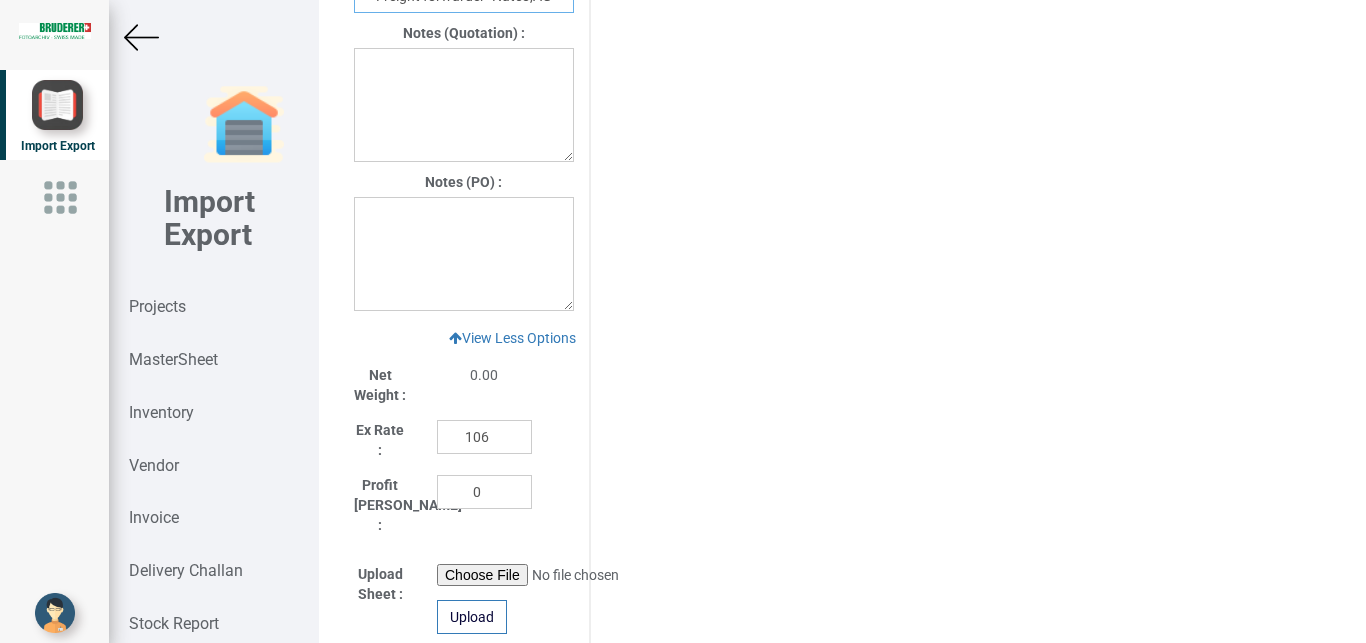 scroll, scrollTop: 1624, scrollLeft: 0, axis: vertical 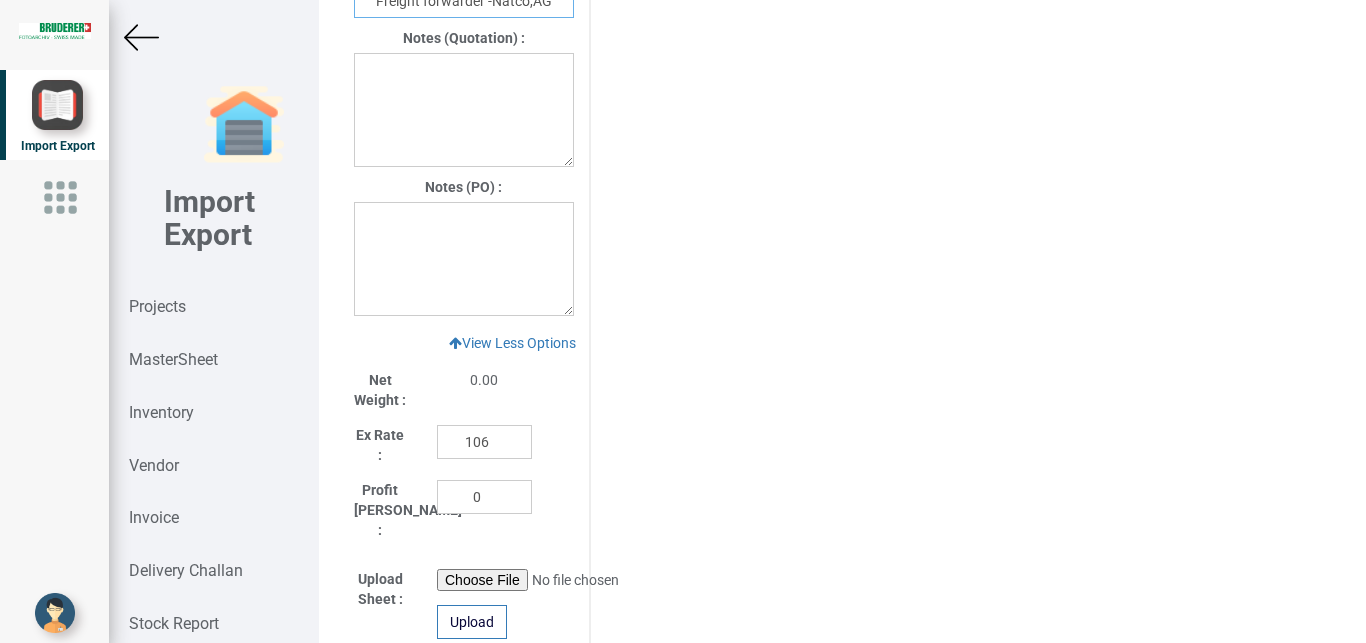 type on "Freight forwarder -Natco,AG" 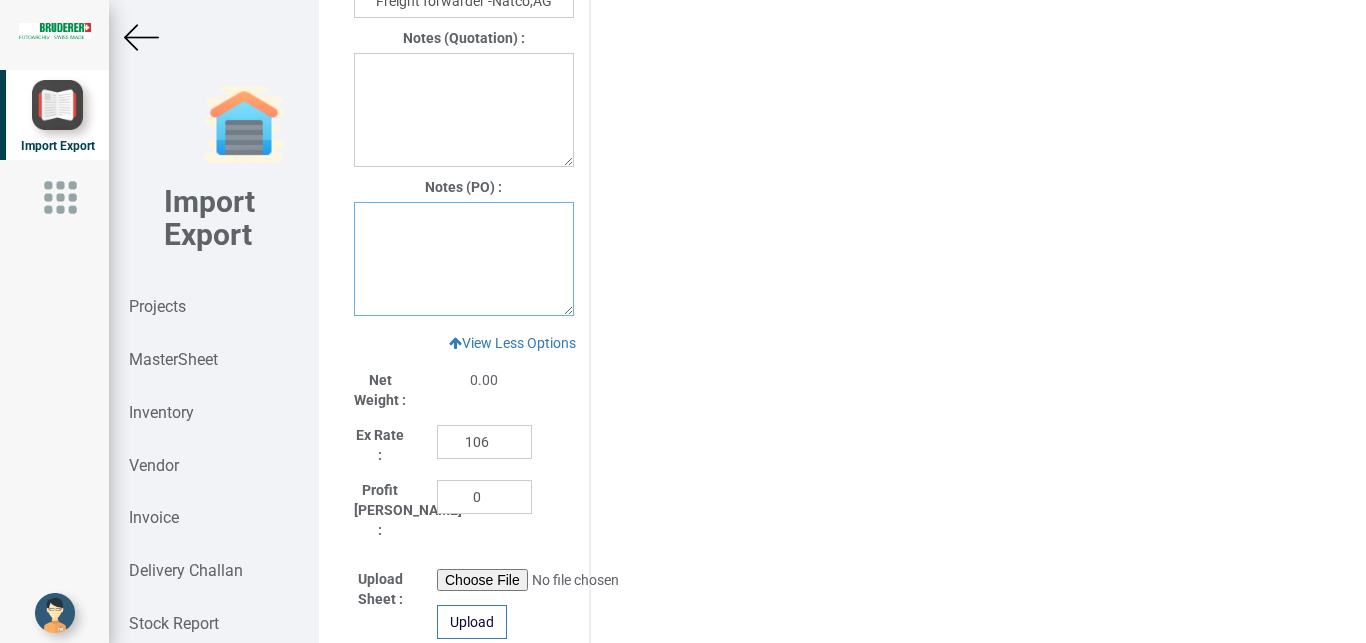 click at bounding box center (464, 259) 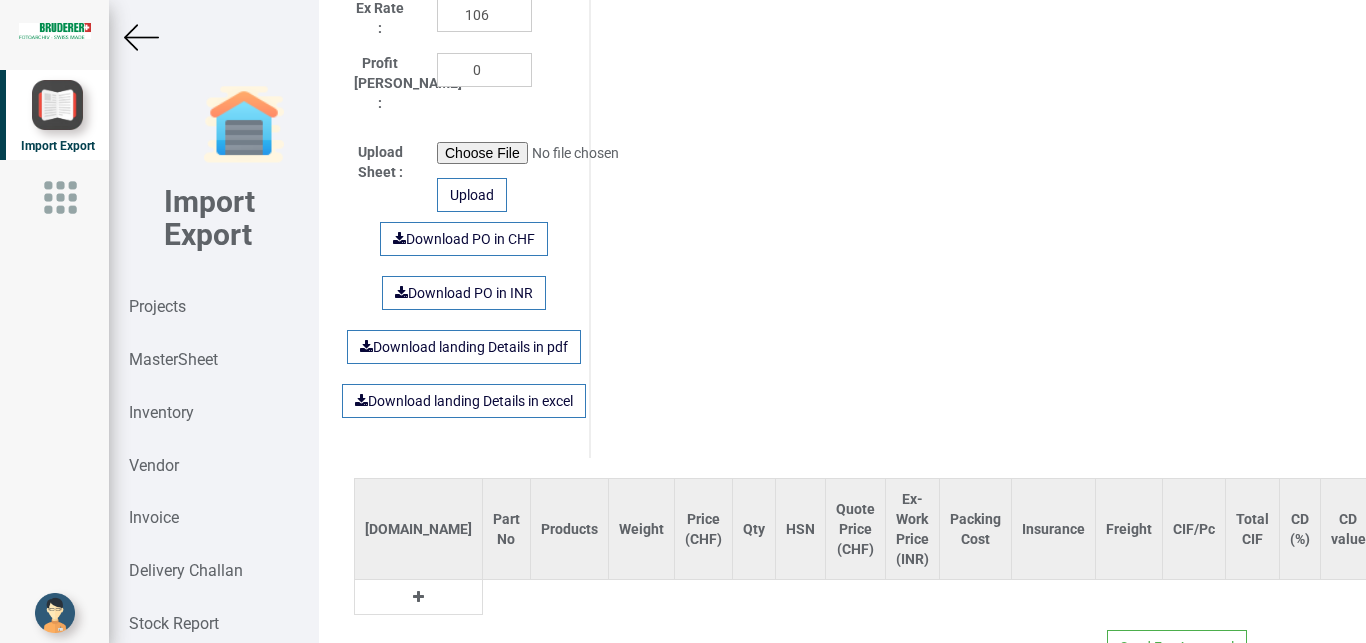 scroll, scrollTop: 2110, scrollLeft: 0, axis: vertical 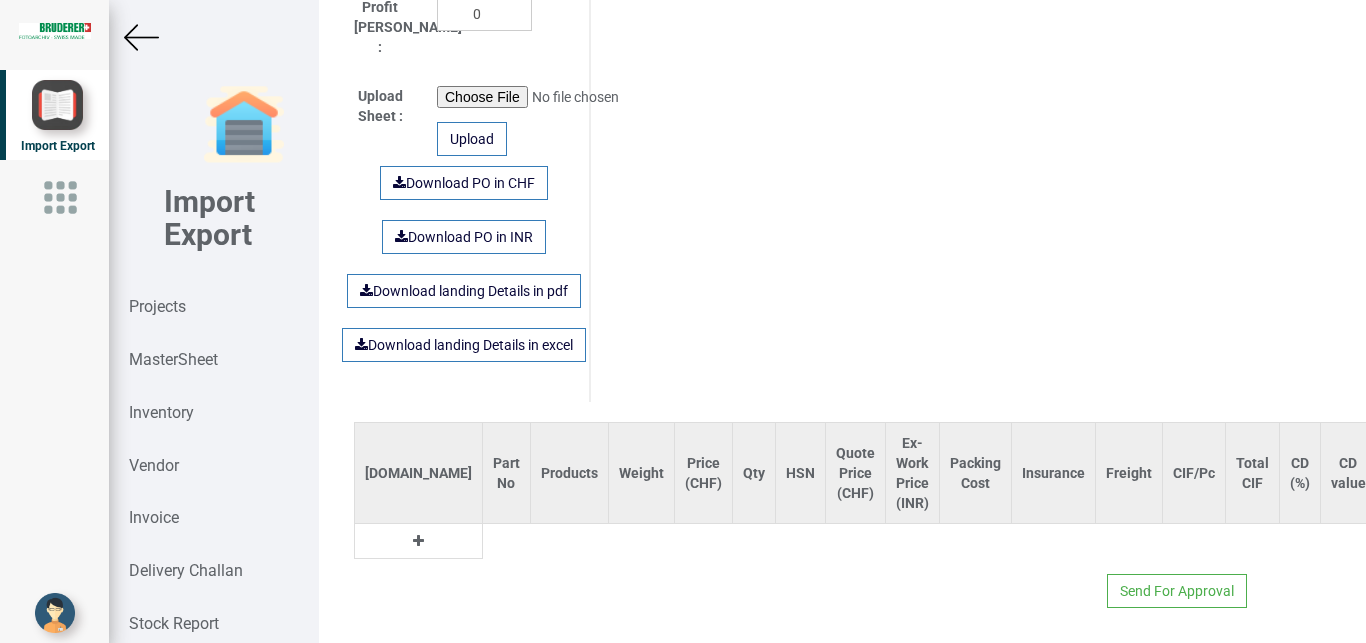 type on "1. Price is exclusive of packing and freight" 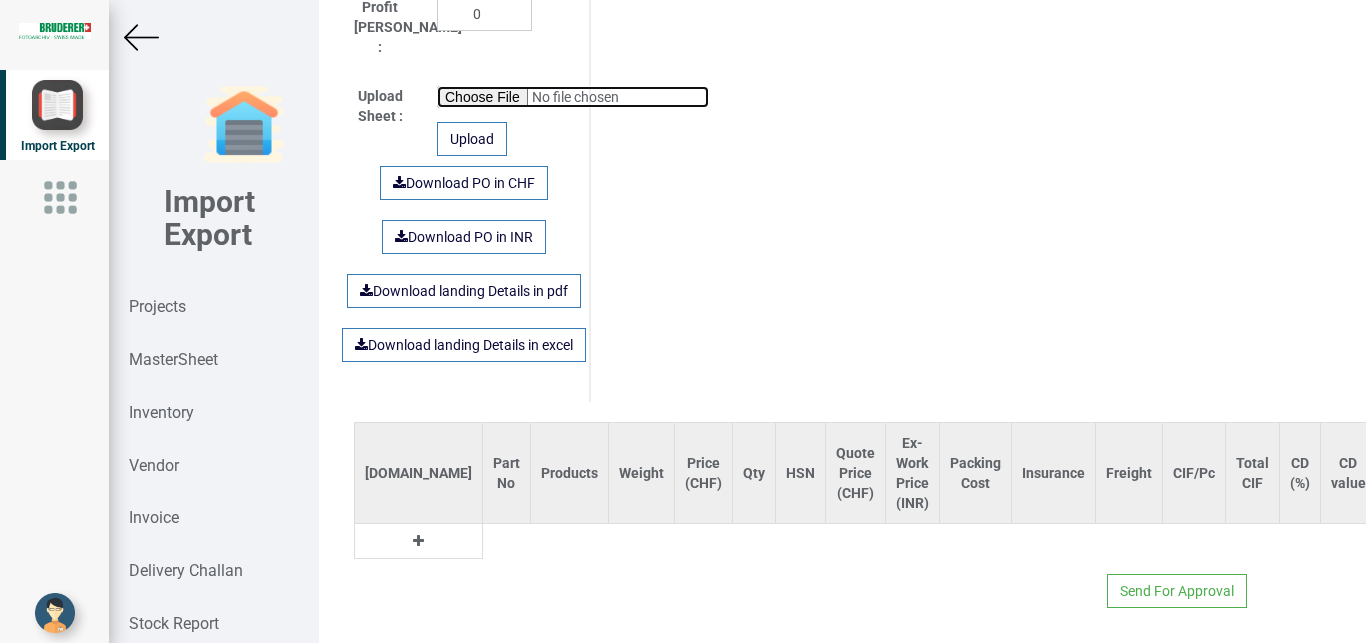 click at bounding box center [573, 97] 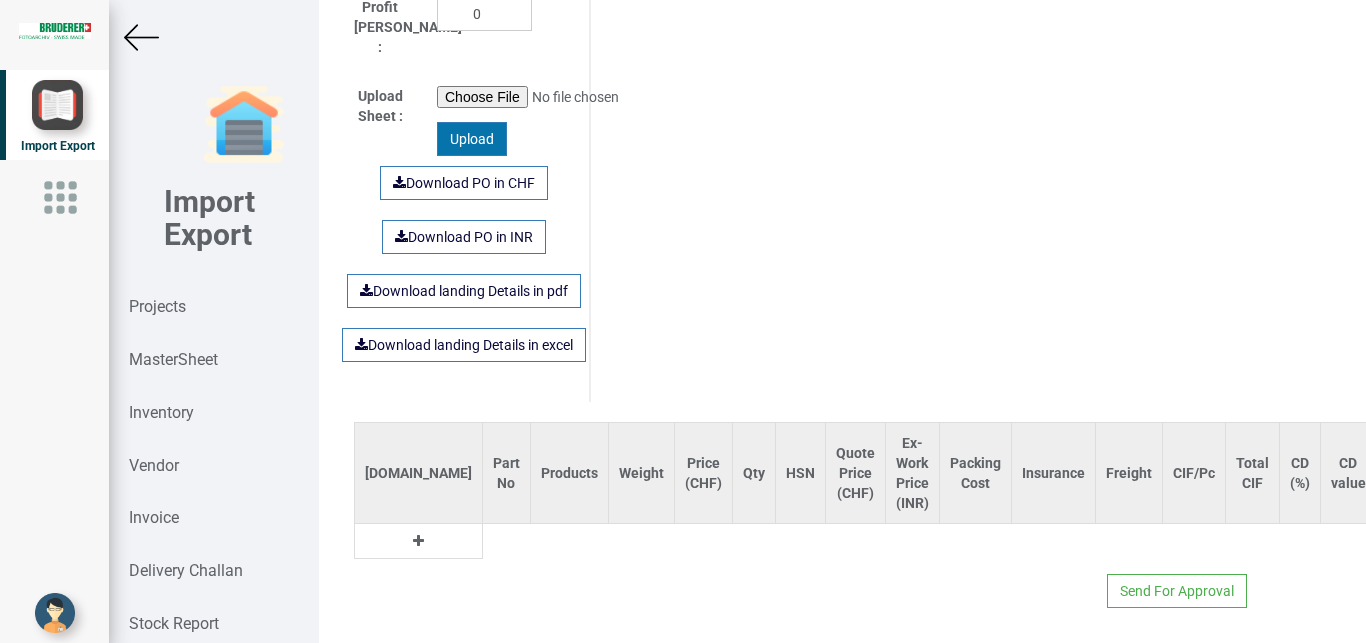 click on "Upload" at bounding box center (472, 139) 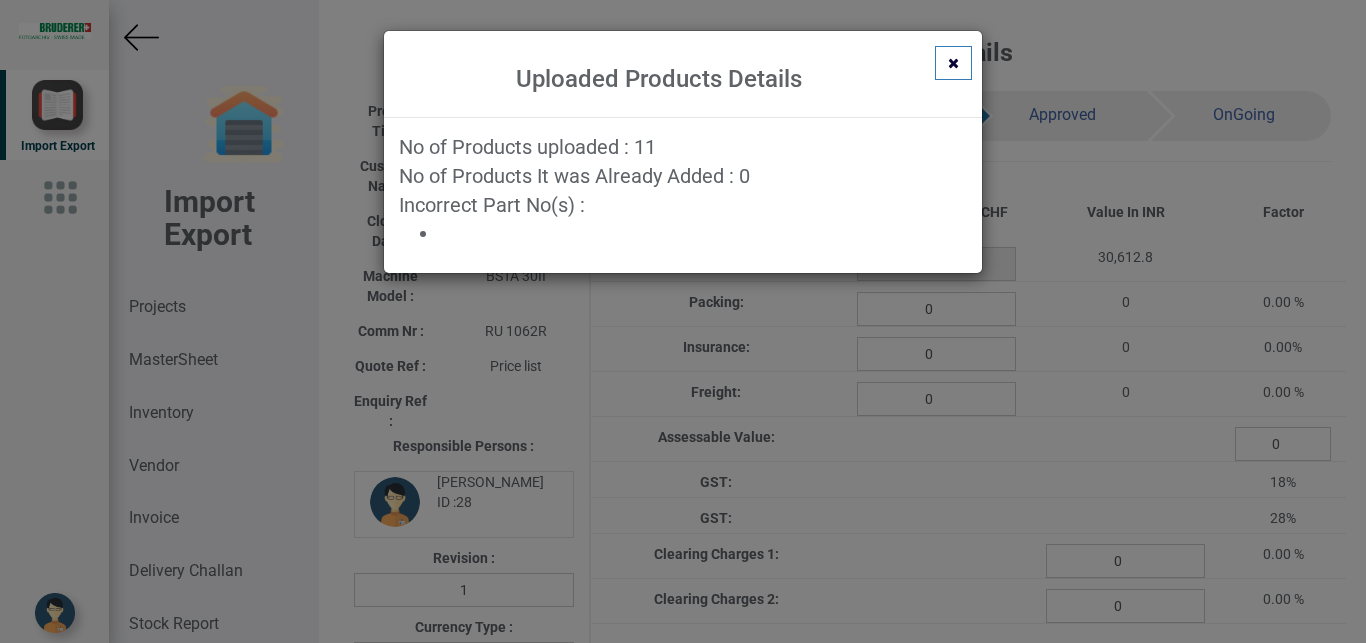 click on "Uploaded Products Details
No of Products uploaded : 11
No of Products It was Already Added : 0
Incorrect Part No(s) :" at bounding box center (683, 321) 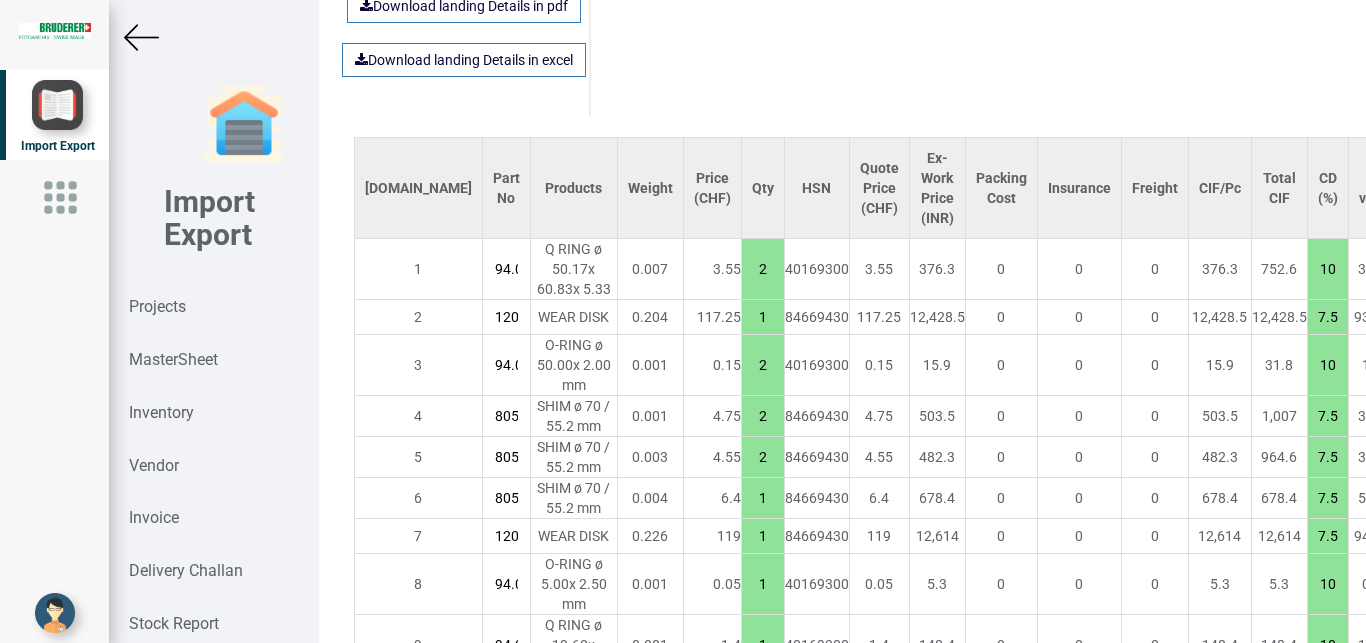 scroll, scrollTop: 2572, scrollLeft: 0, axis: vertical 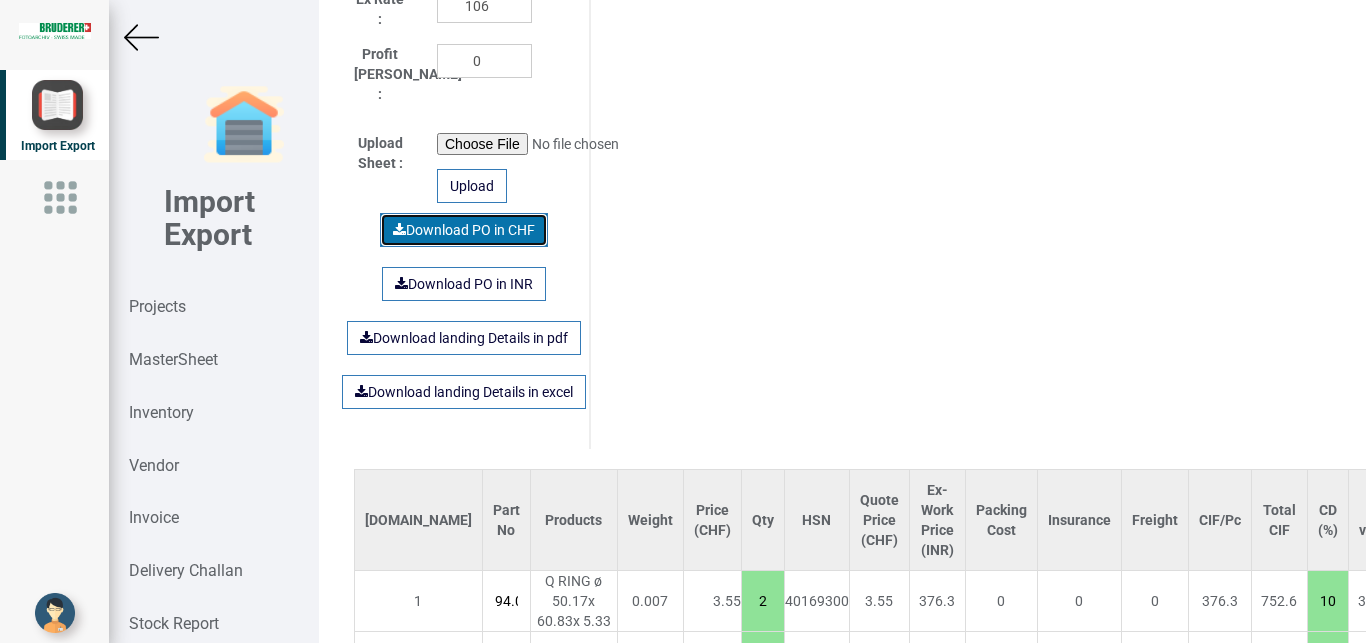 click on "Download PO in CHF" at bounding box center [464, 230] 